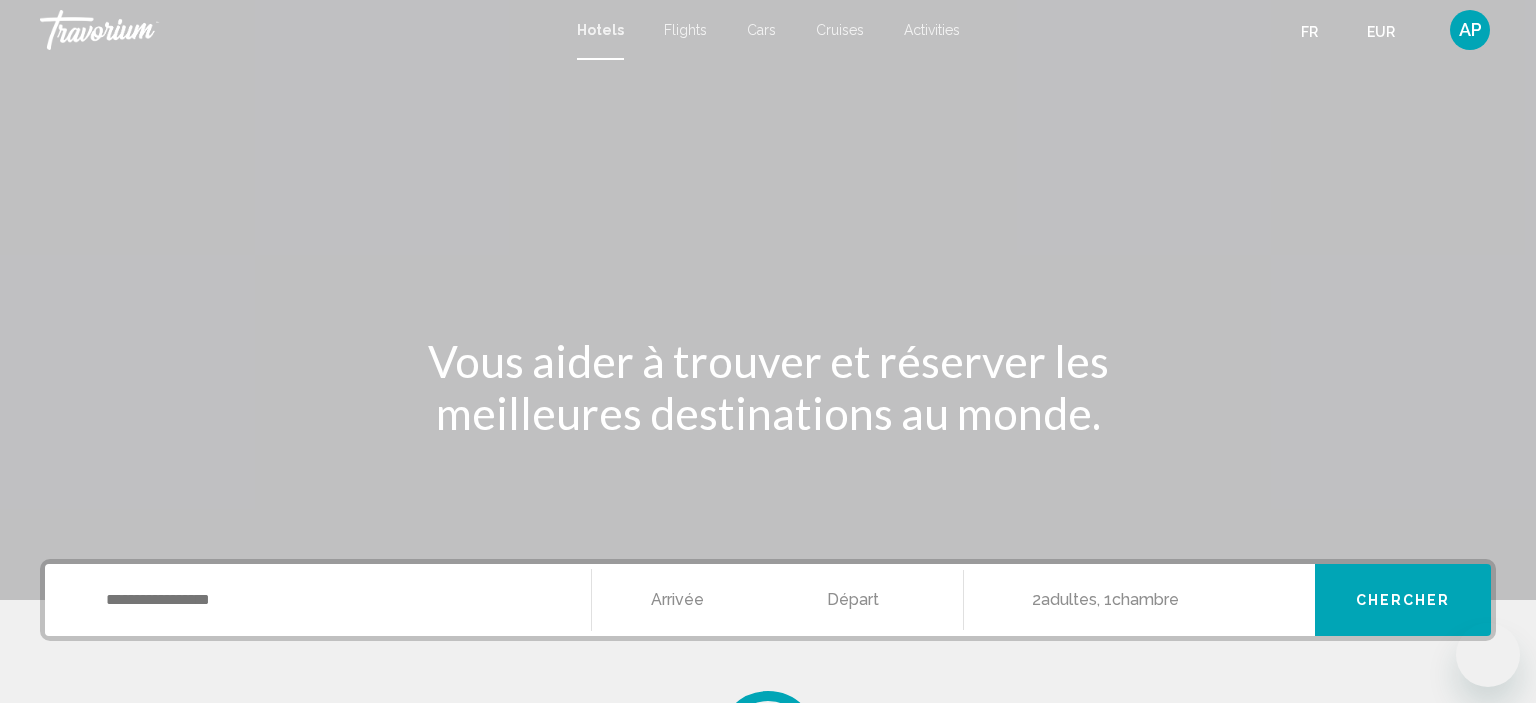 scroll, scrollTop: 0, scrollLeft: 0, axis: both 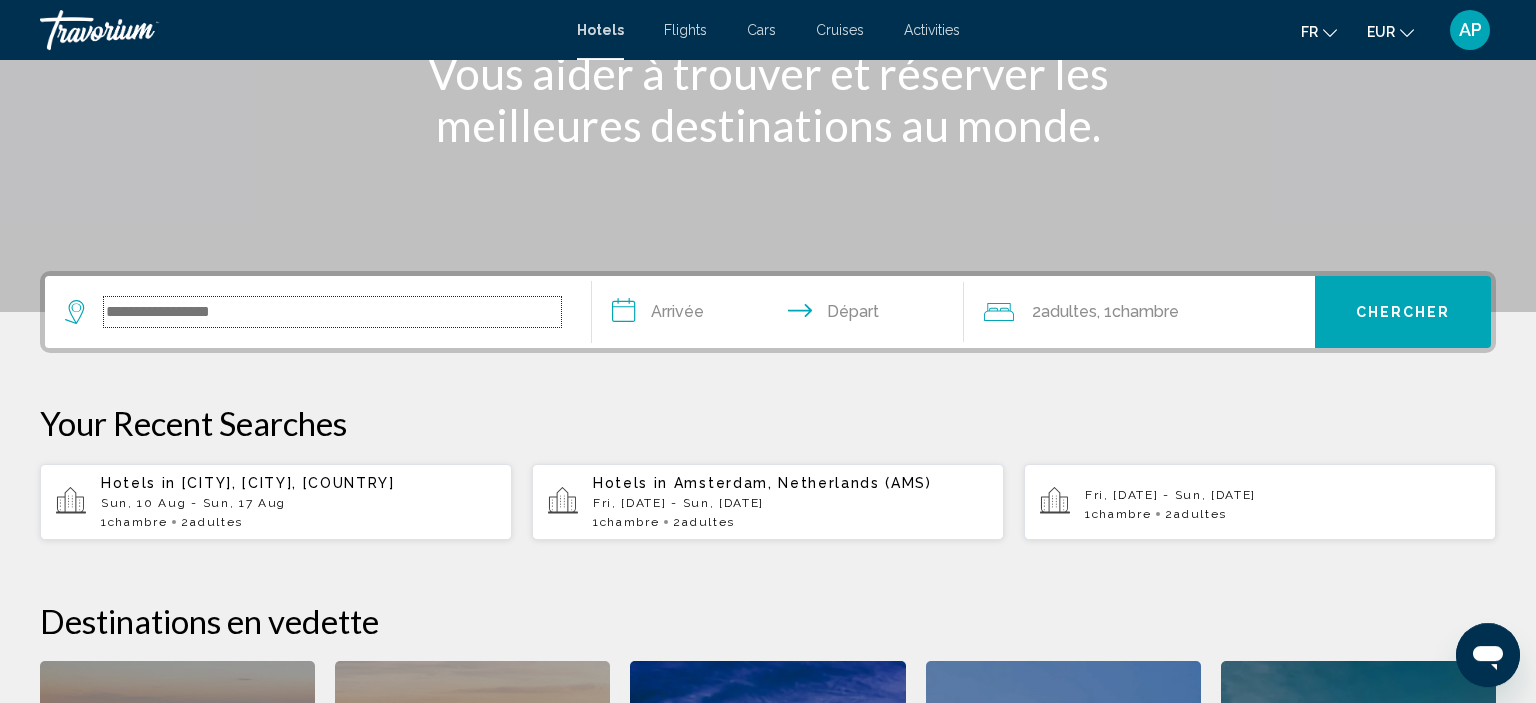 click at bounding box center (332, 312) 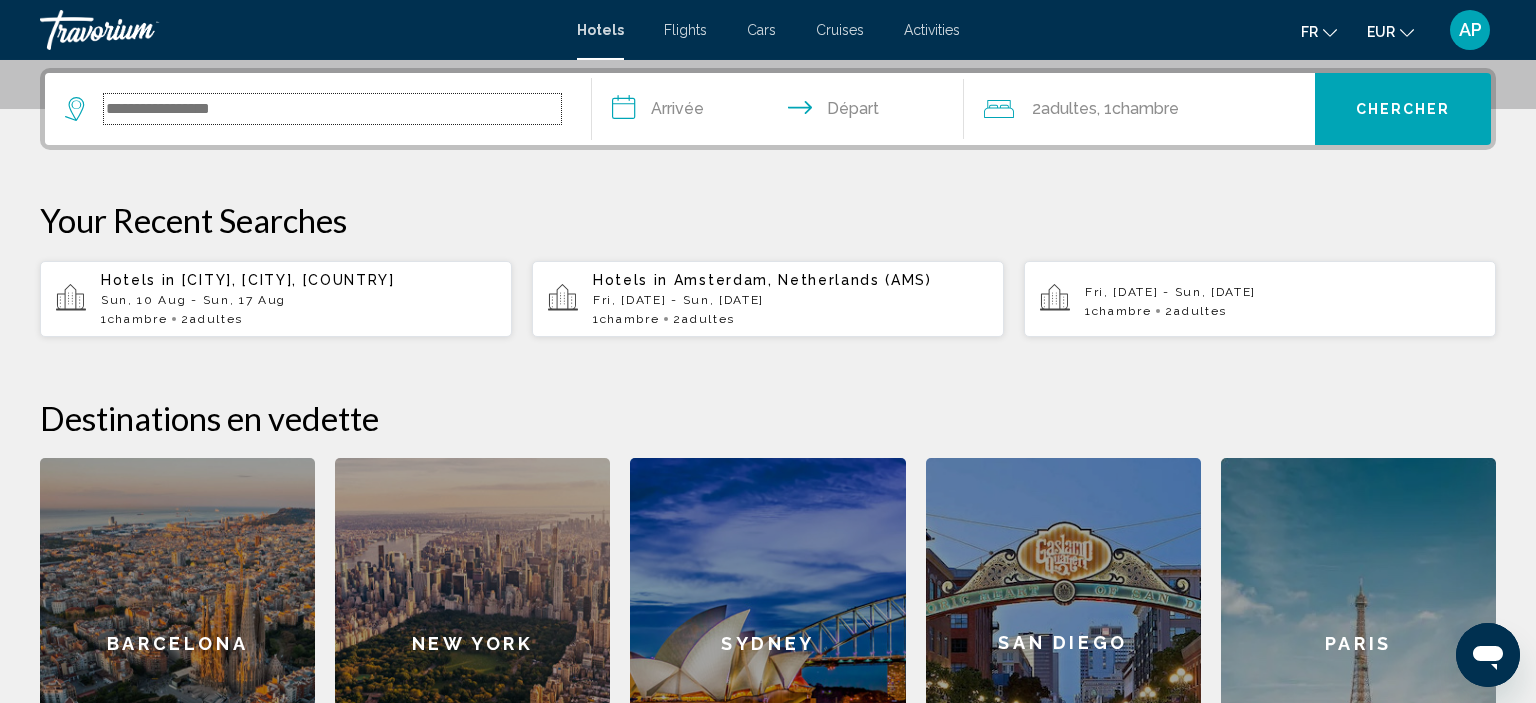 scroll, scrollTop: 493, scrollLeft: 0, axis: vertical 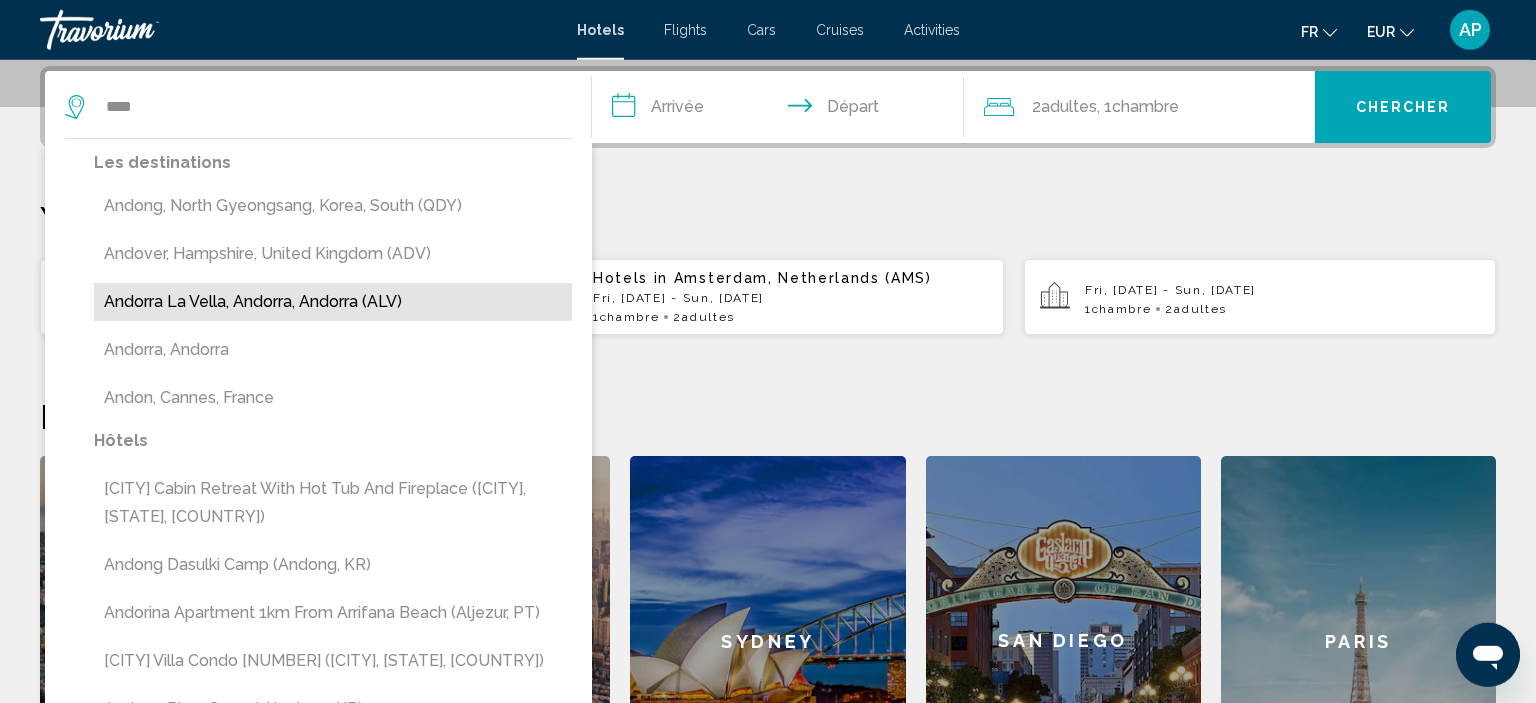 click on "Andorra La Vella, Andorra, Andorra (ALV)" at bounding box center (333, 302) 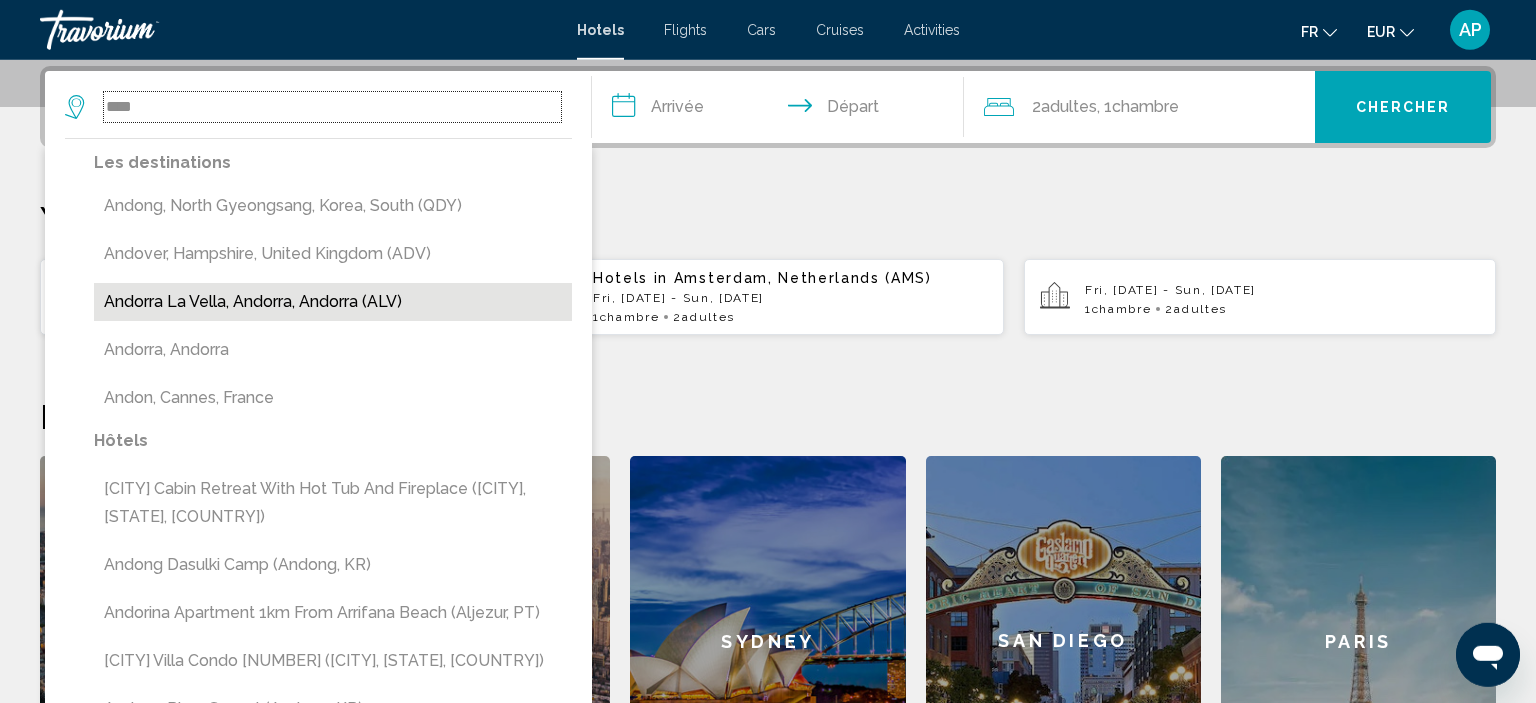 type on "**********" 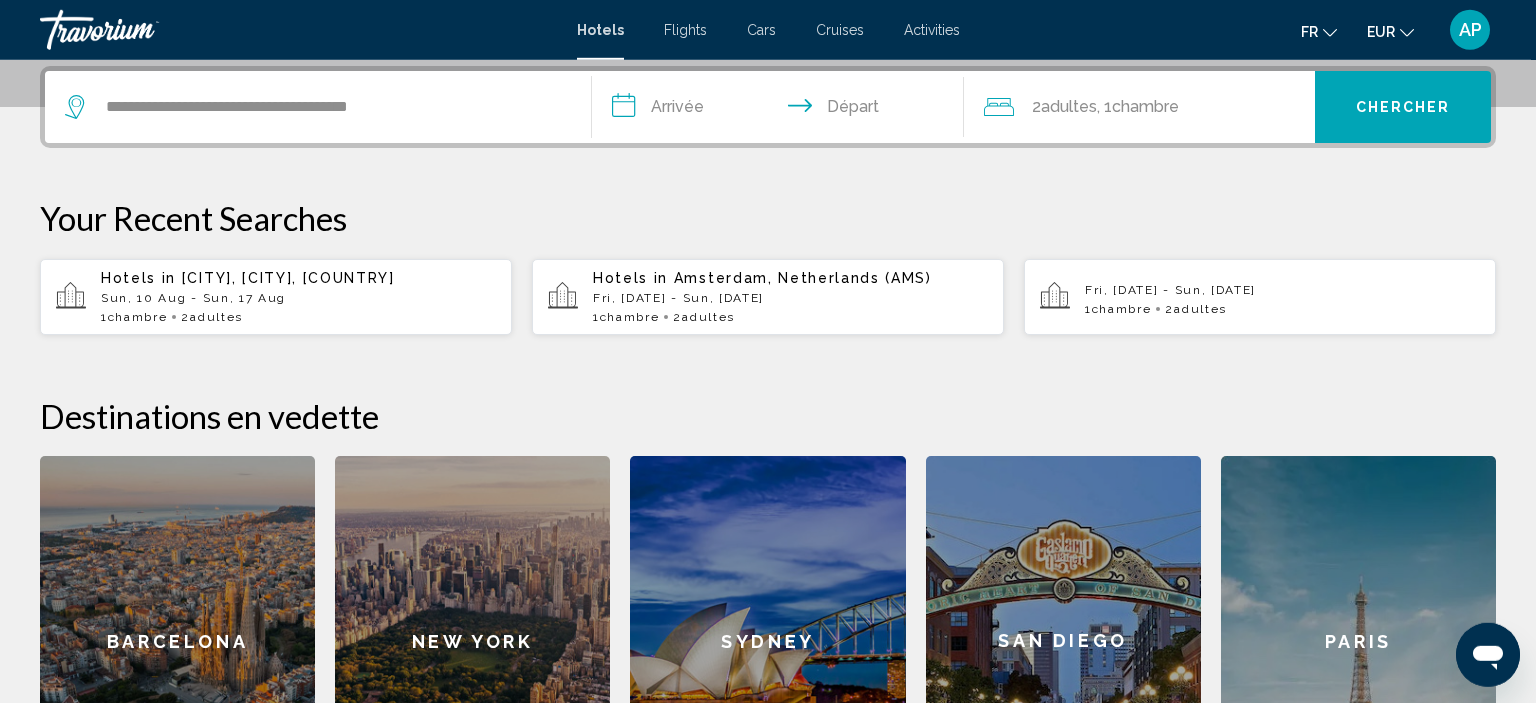 click on "**********" at bounding box center [782, 110] 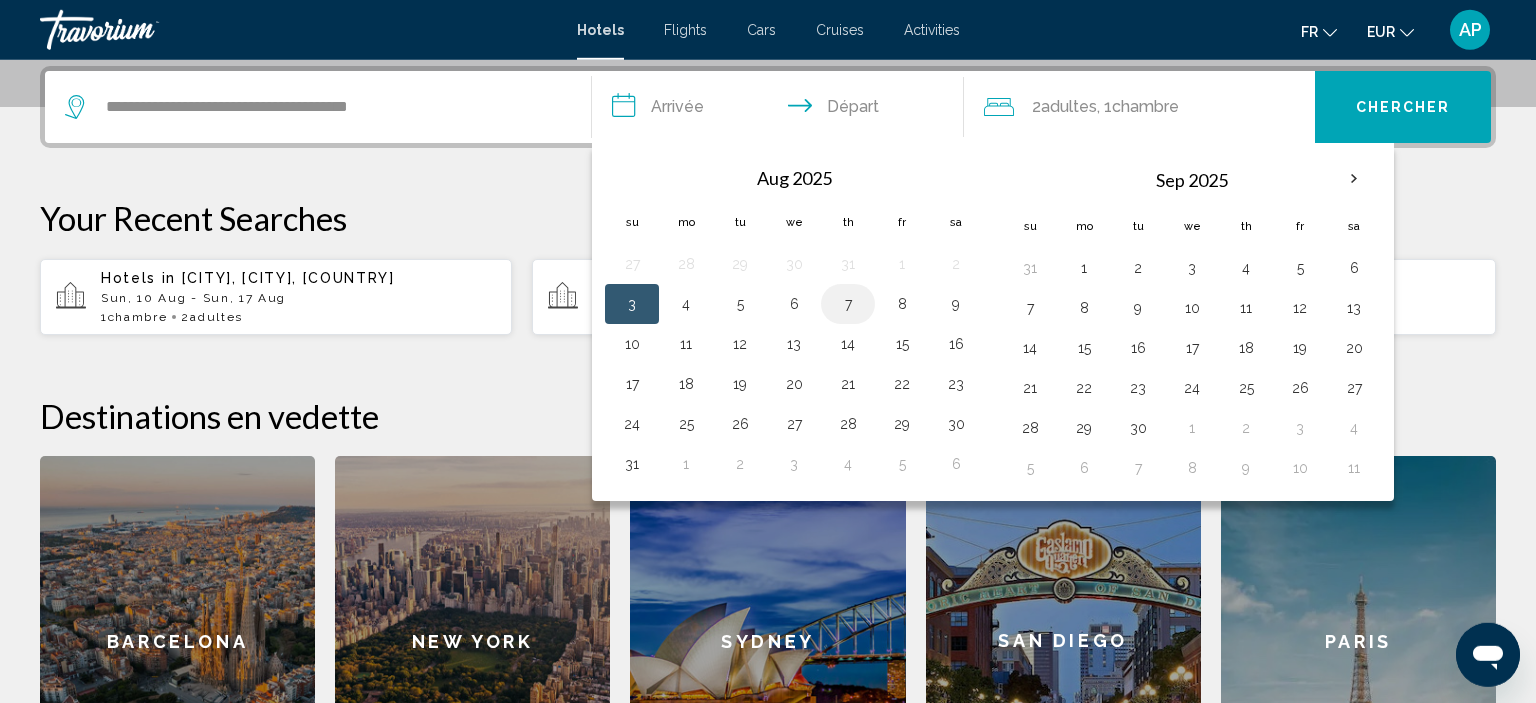 click on "7" at bounding box center (848, 304) 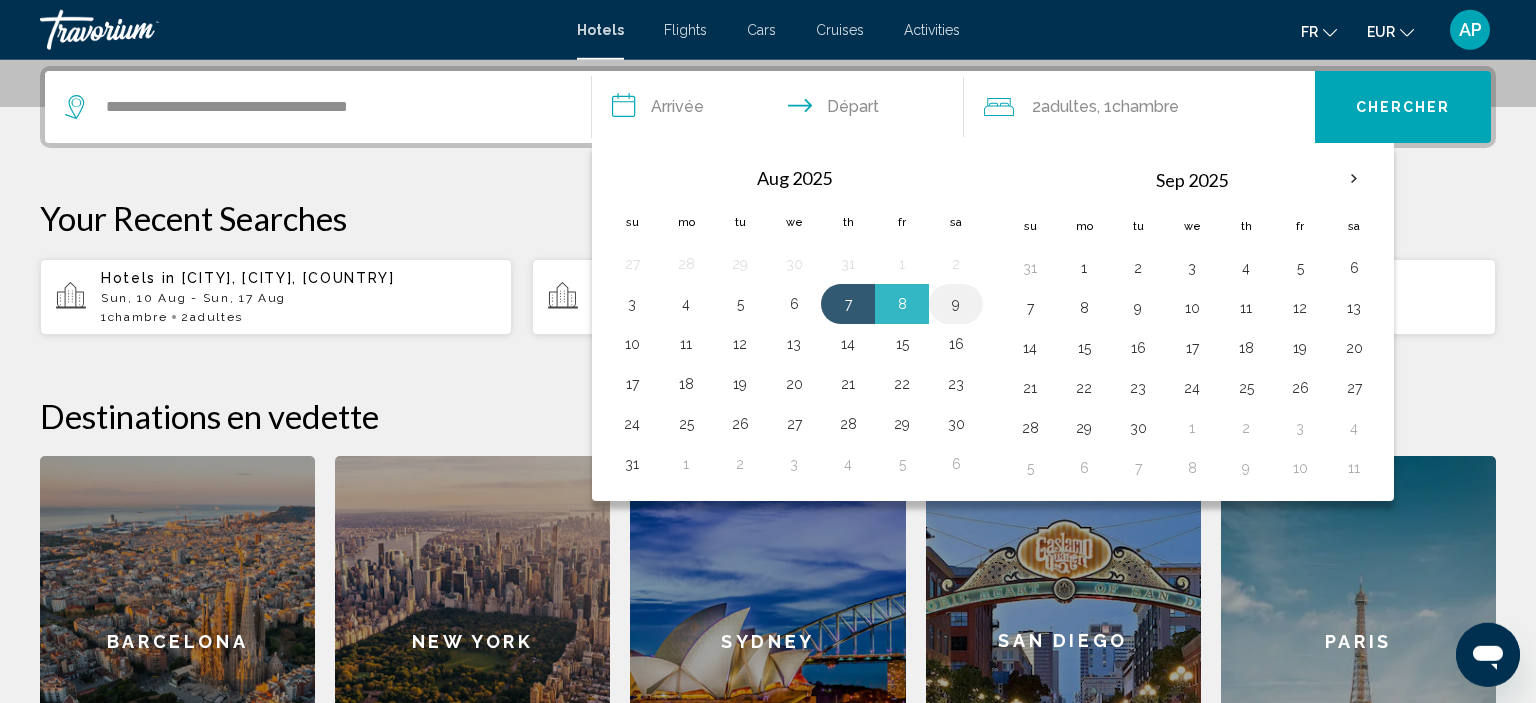 click on "9" at bounding box center (956, 304) 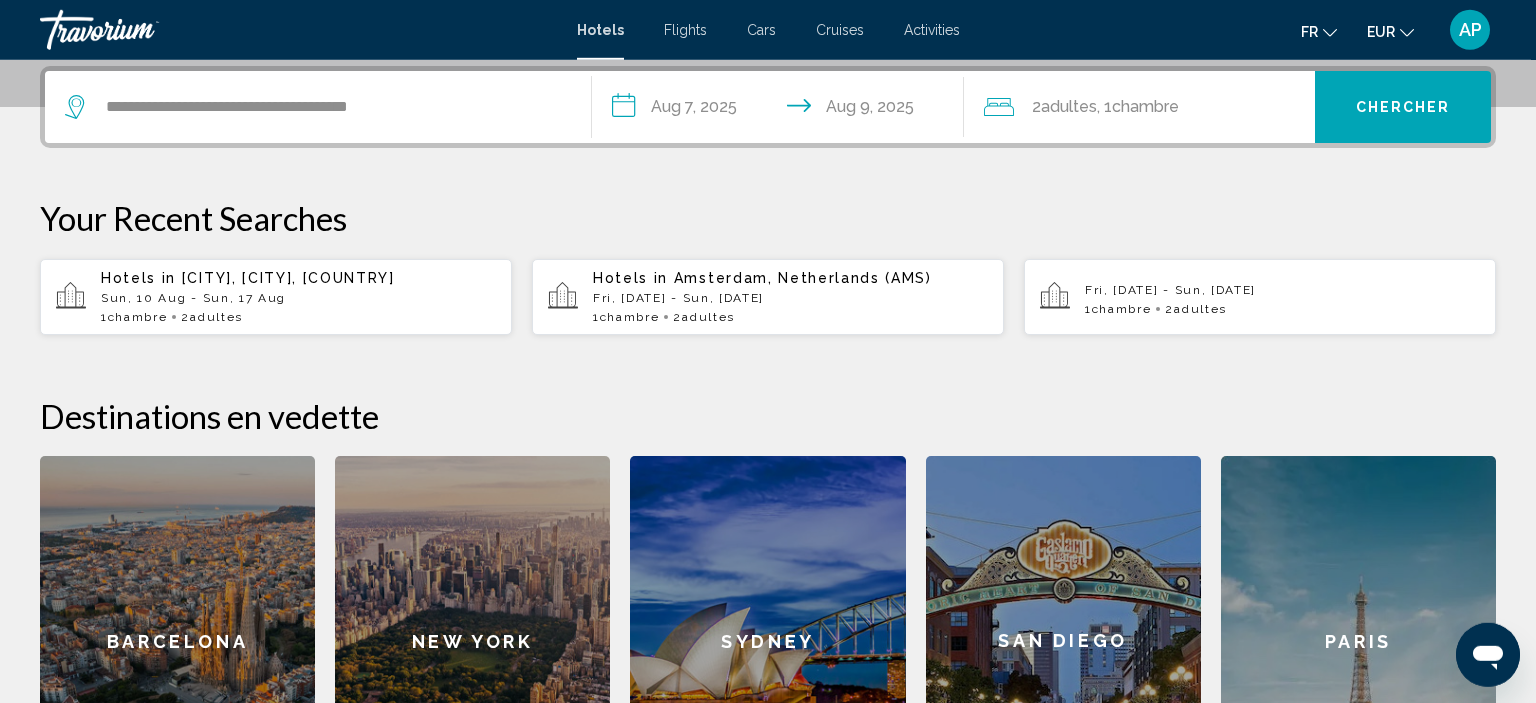 click on "Chercher" at bounding box center (1403, 108) 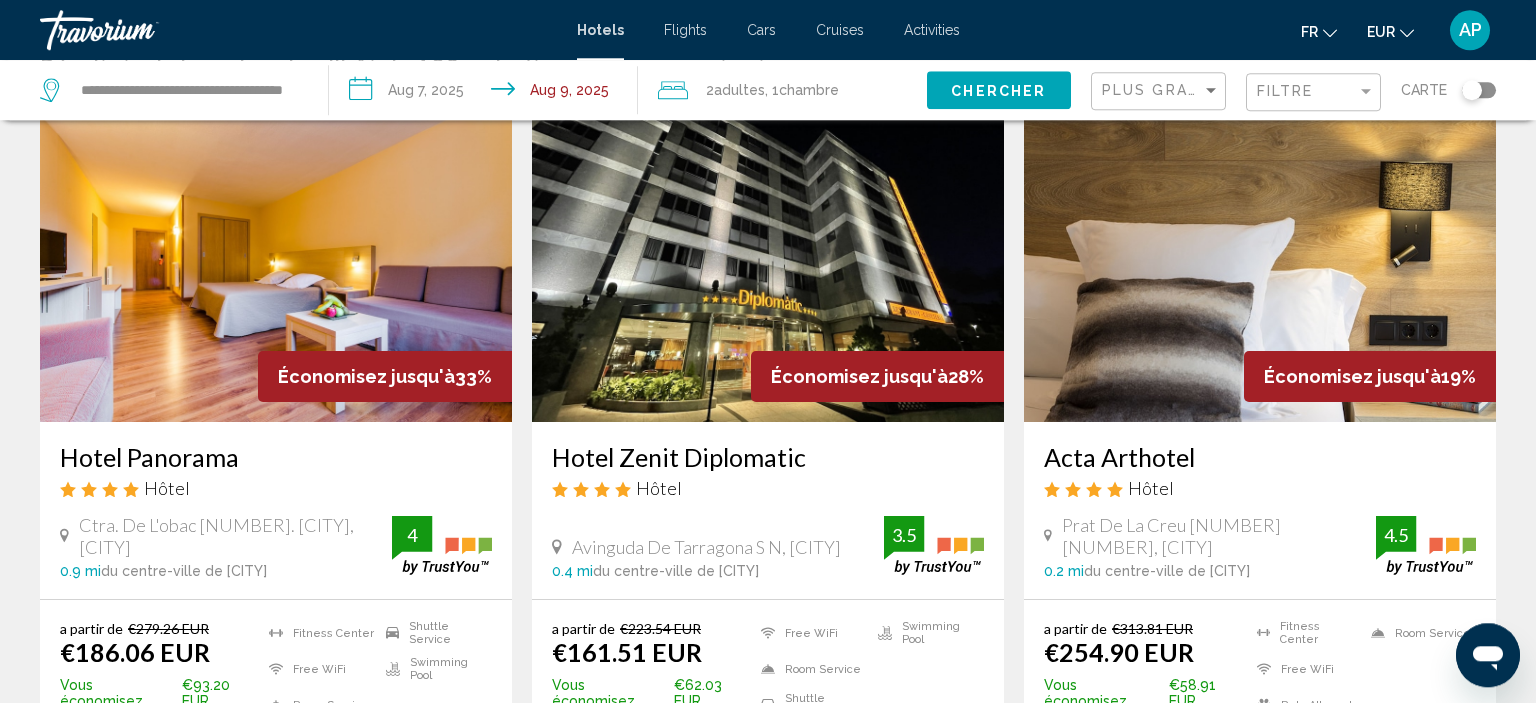 scroll, scrollTop: 0, scrollLeft: 0, axis: both 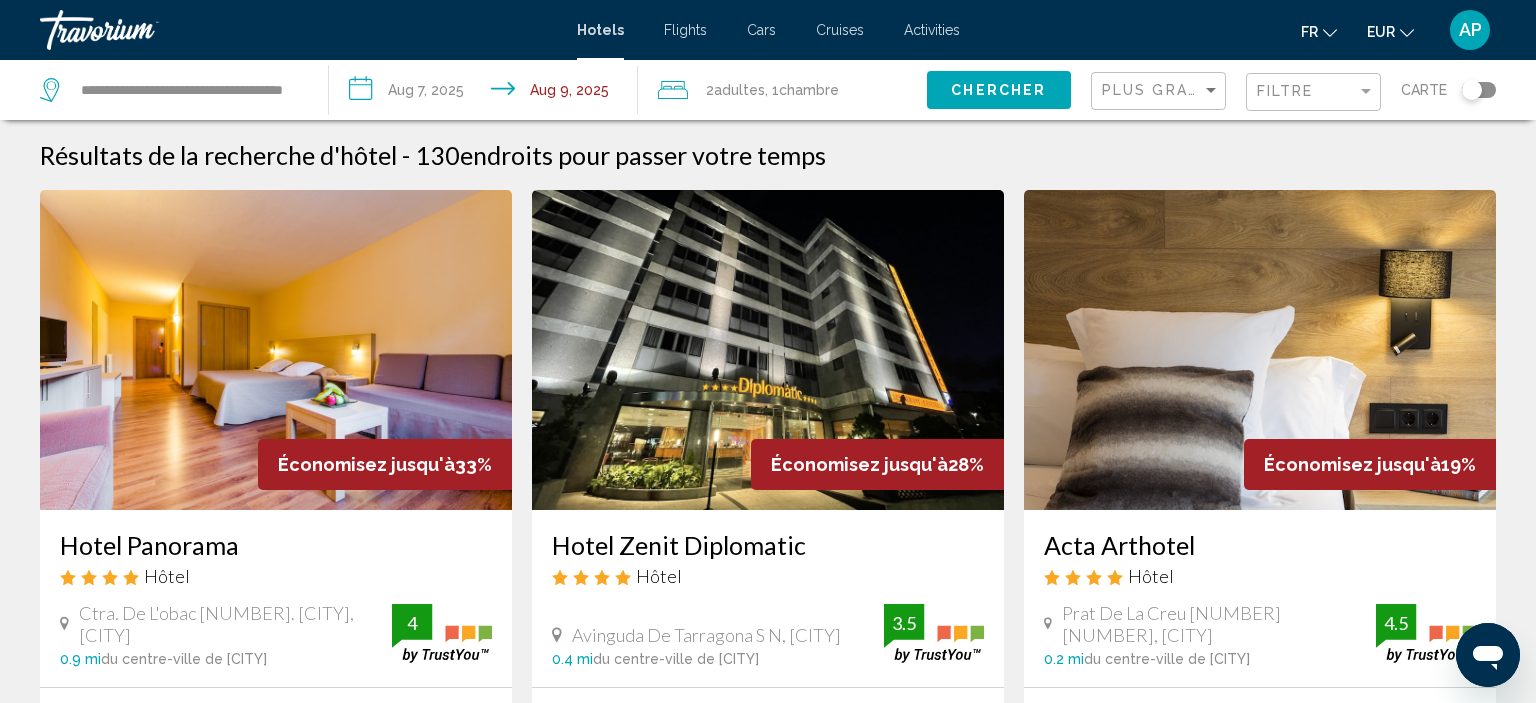 click 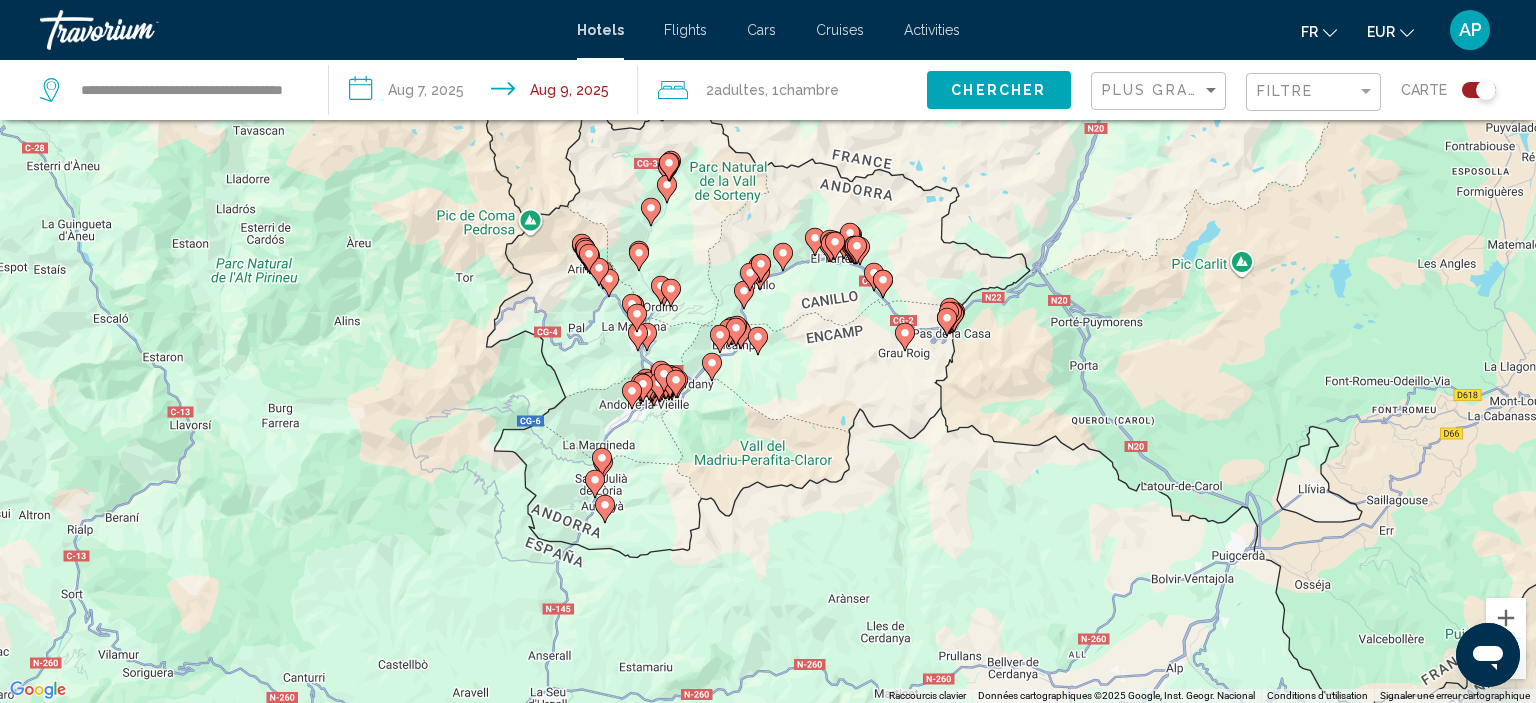 click 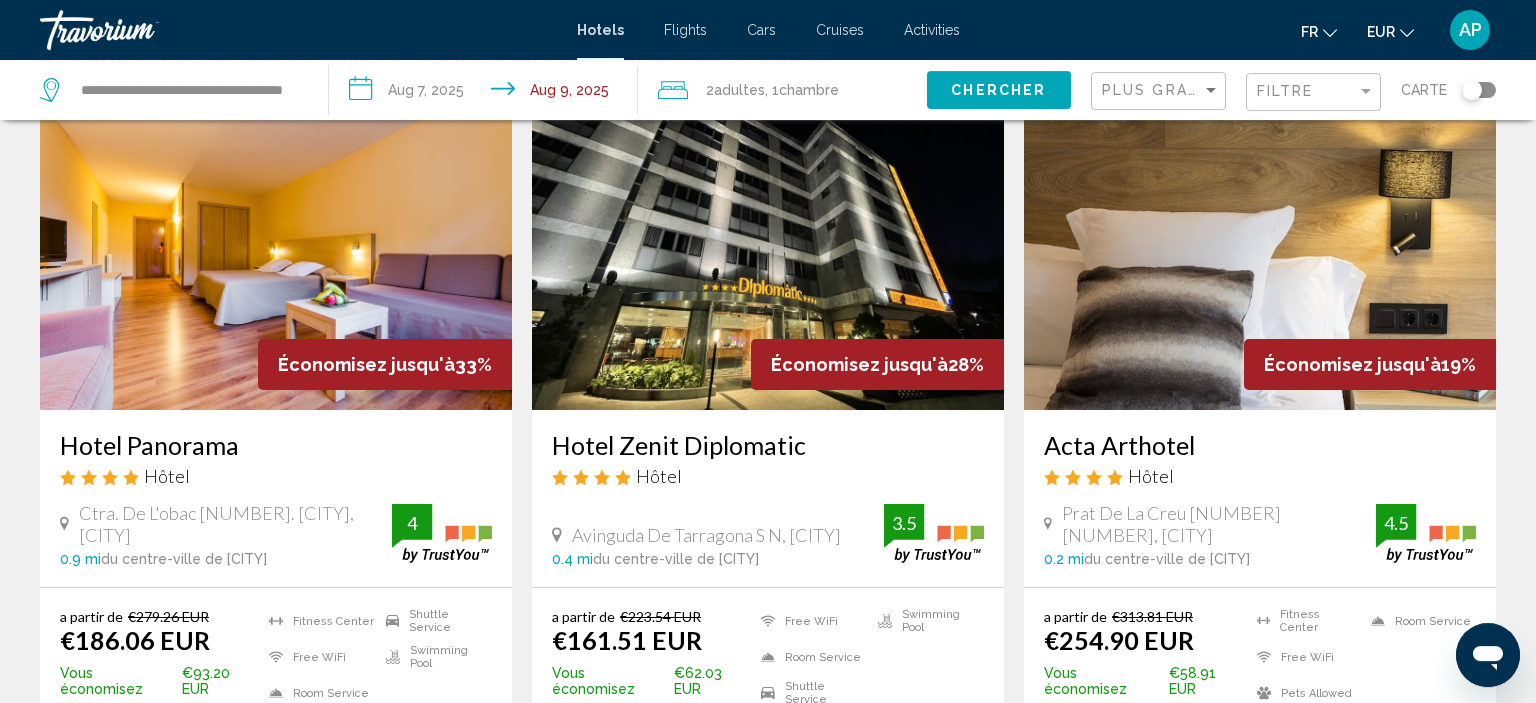 scroll, scrollTop: 0, scrollLeft: 0, axis: both 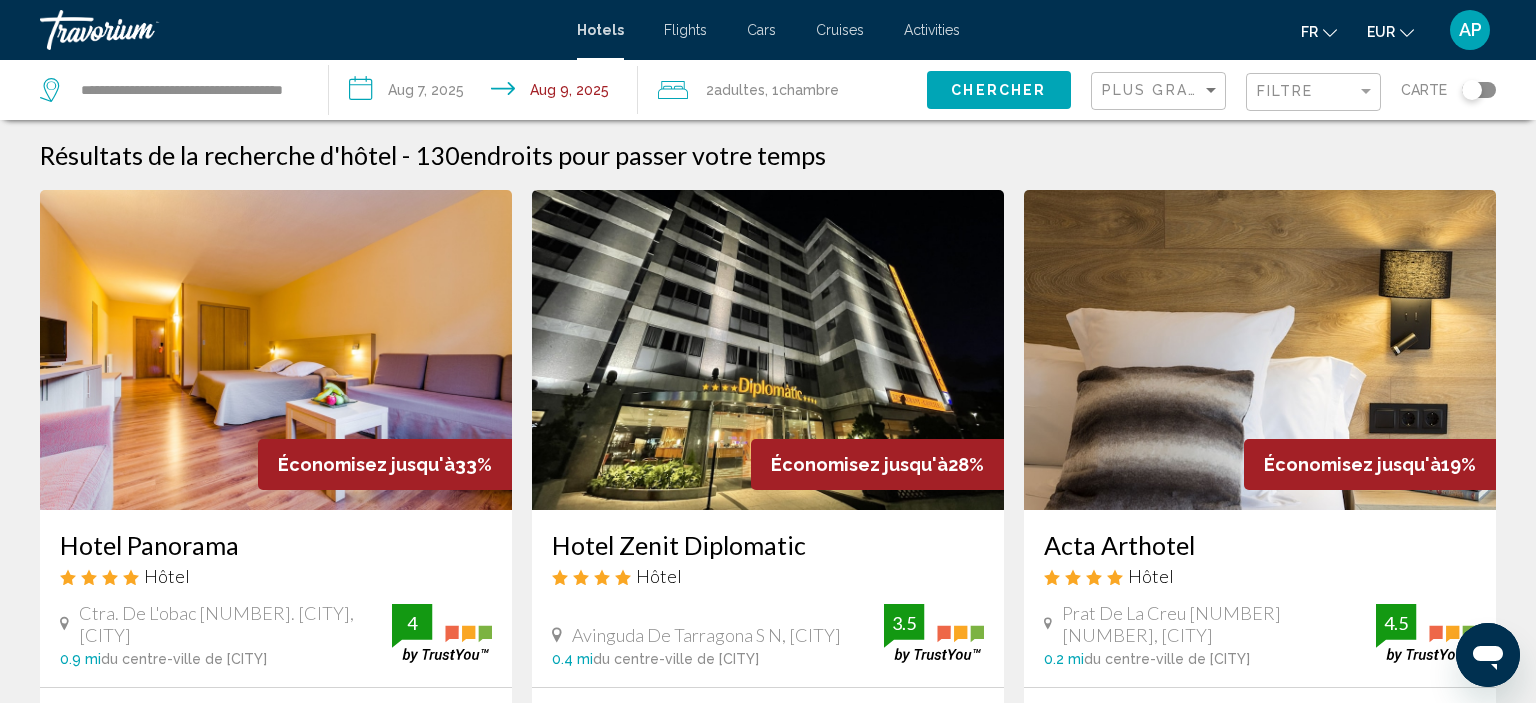 click on "Plus grandes économies" 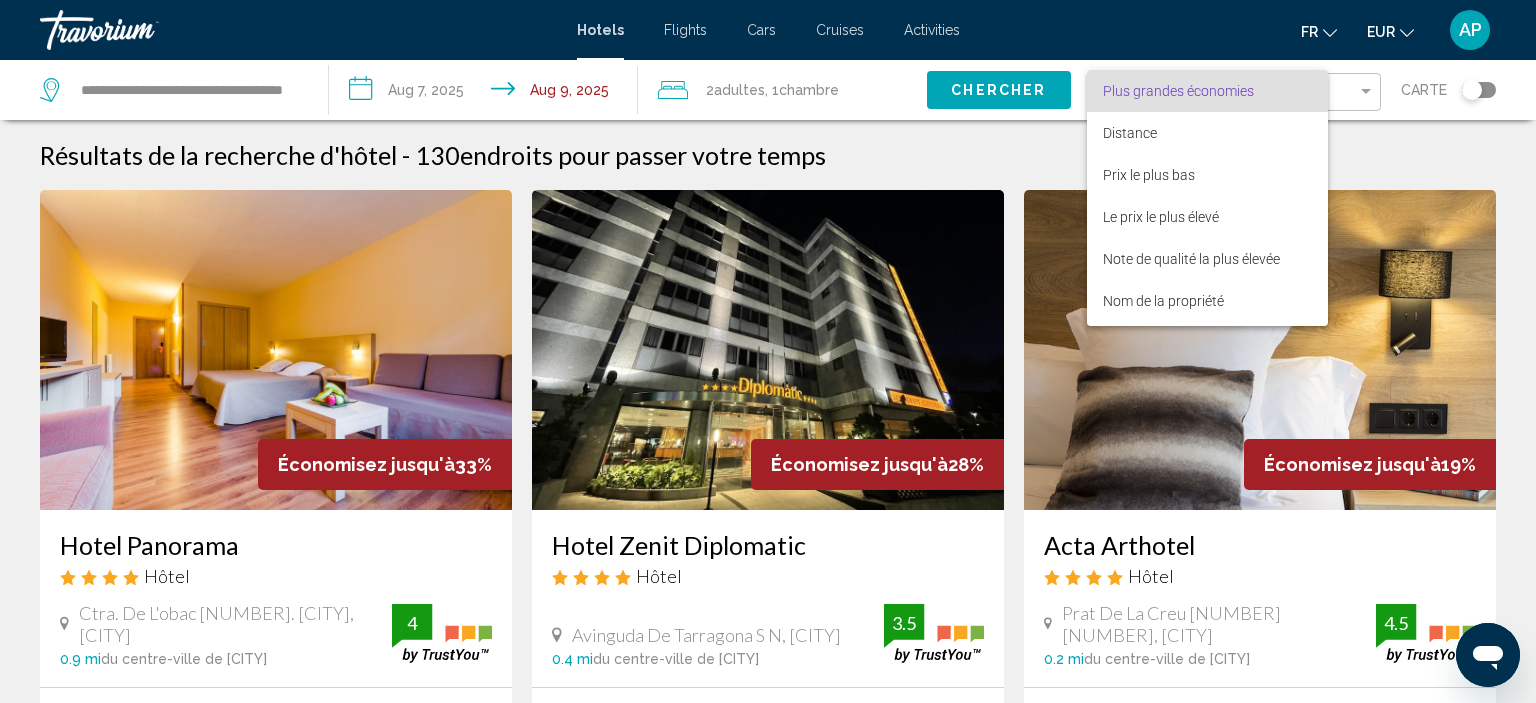 click on "Plus grandes économies" at bounding box center [1178, 91] 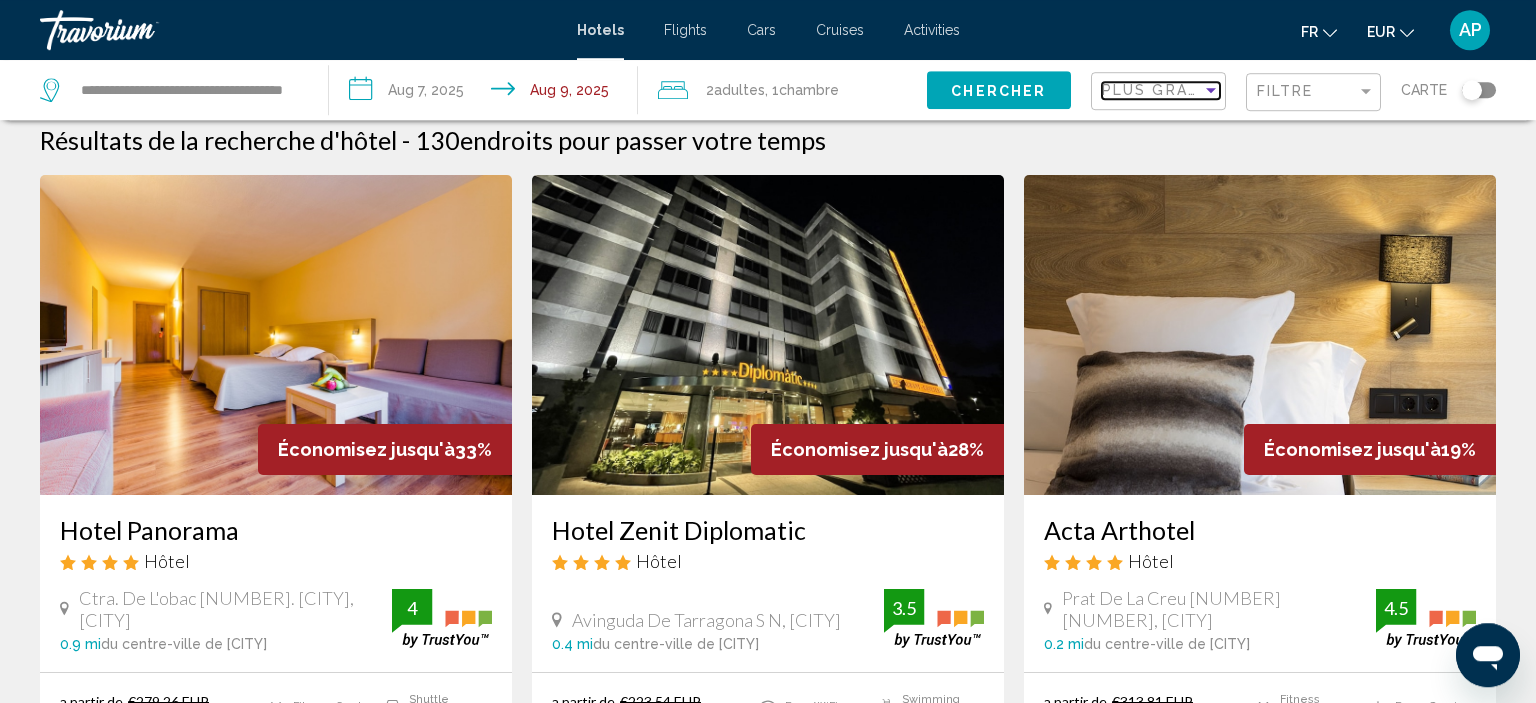 scroll, scrollTop: 12, scrollLeft: 0, axis: vertical 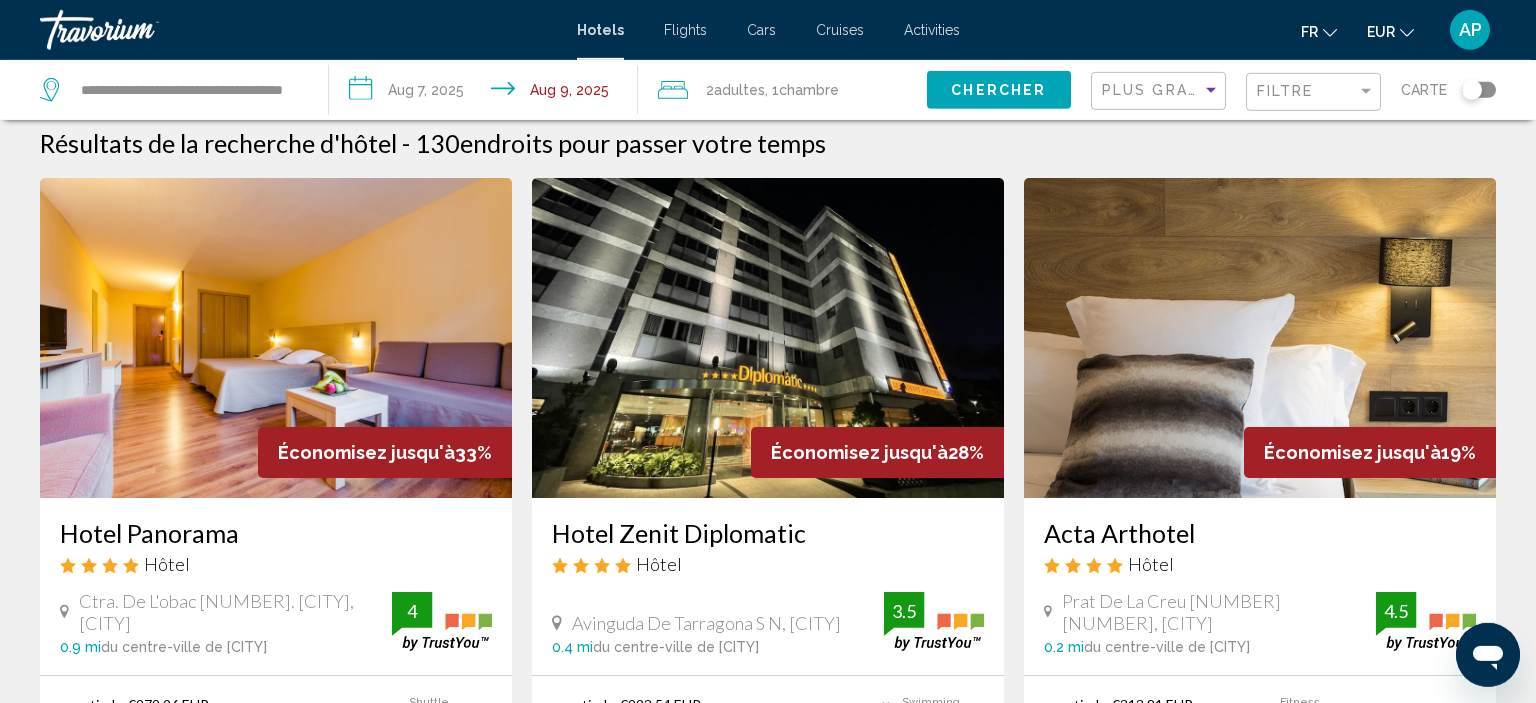 click on "Plus grandes économies" 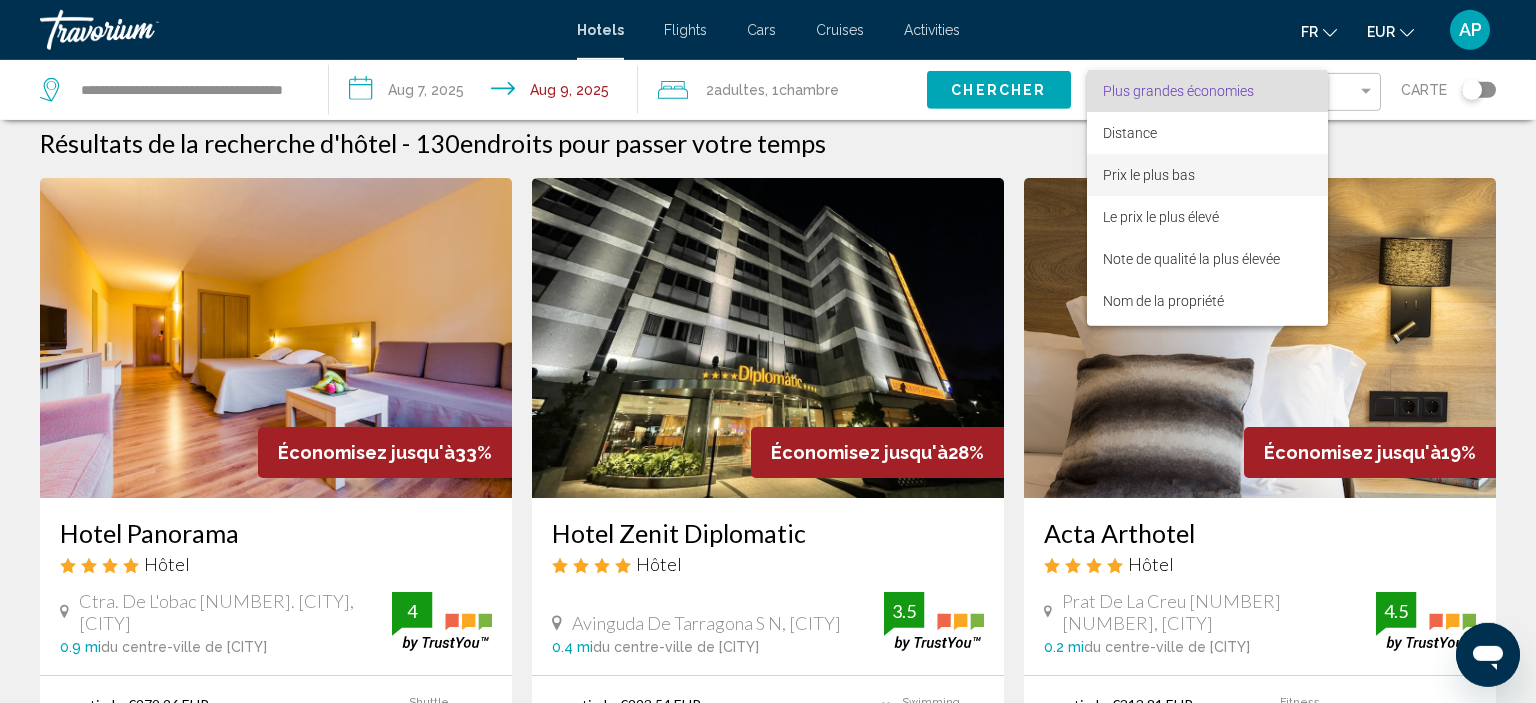 click on "Prix le plus bas" at bounding box center (1207, 175) 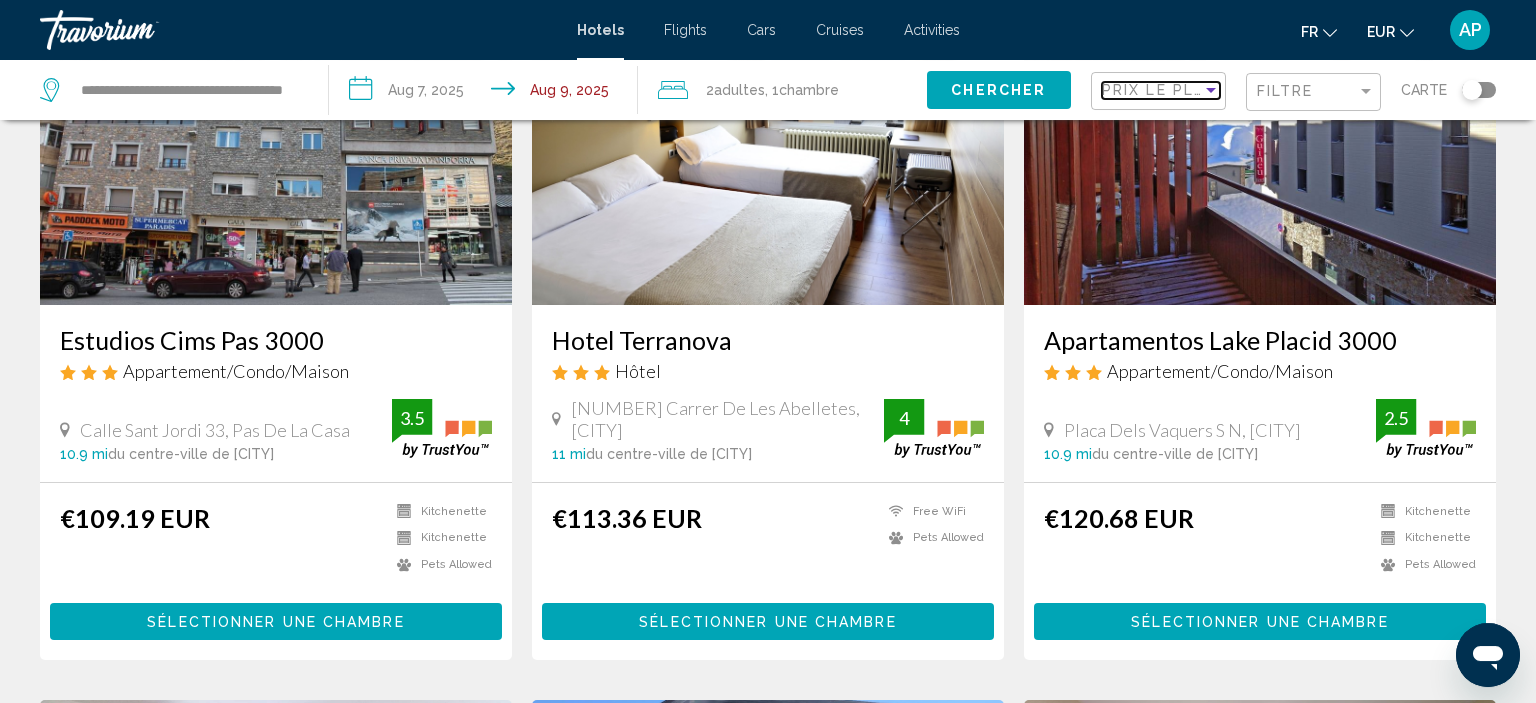 scroll, scrollTop: 0, scrollLeft: 0, axis: both 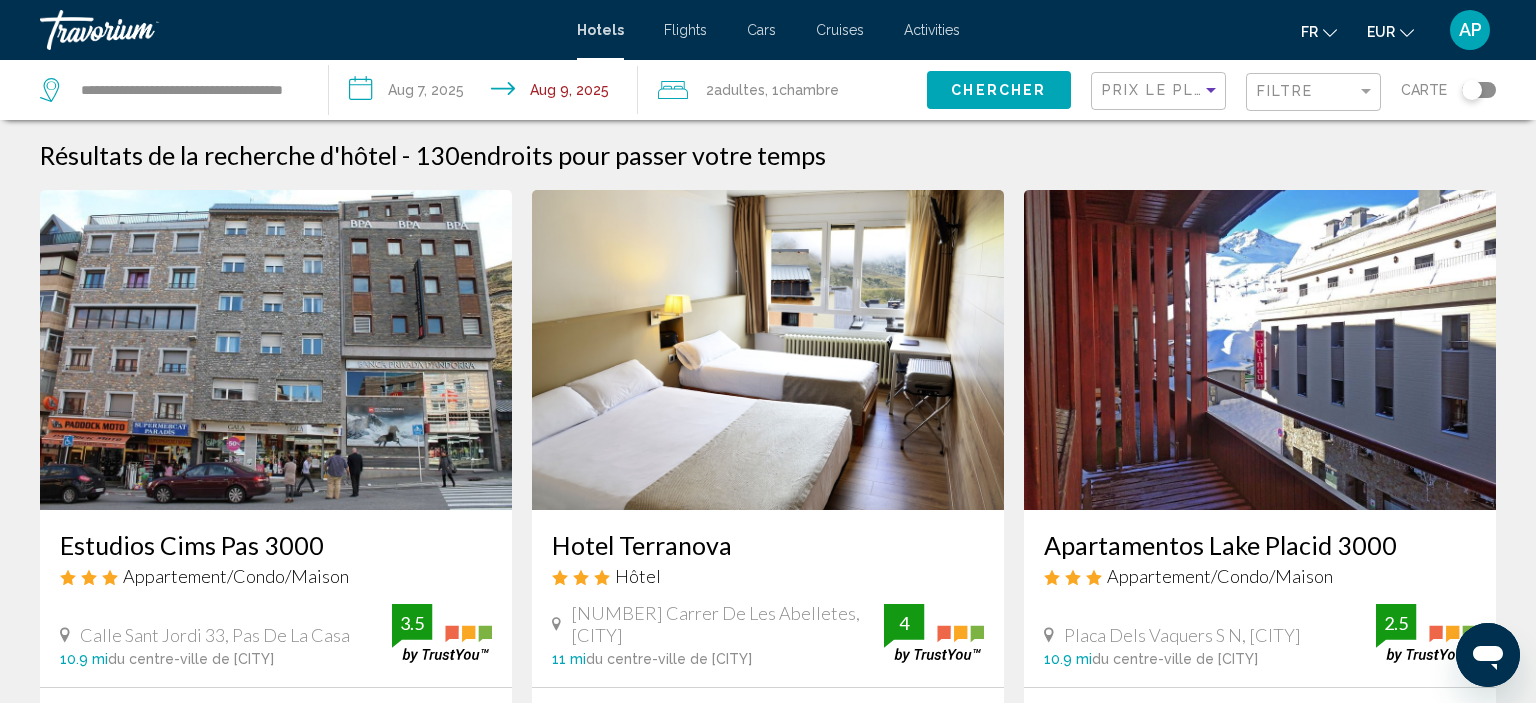 click 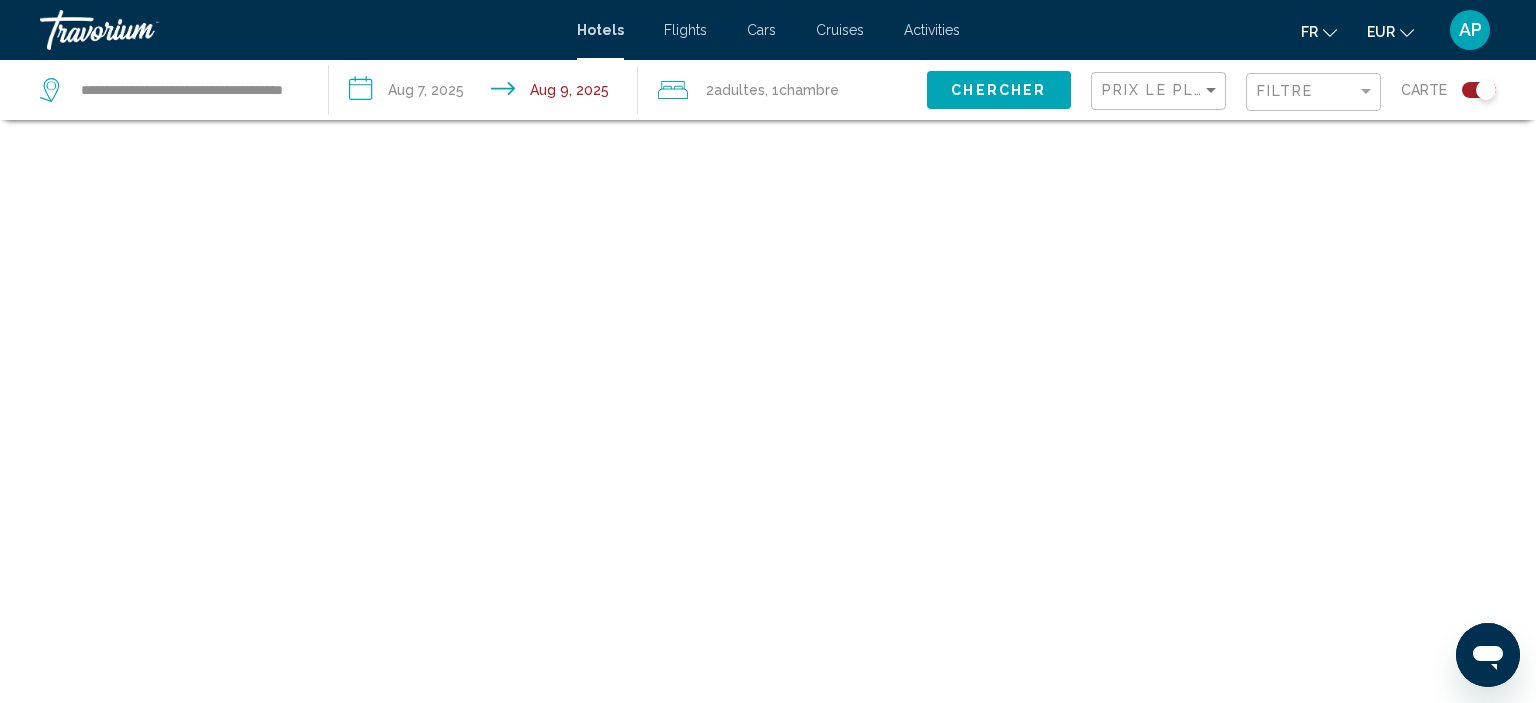 scroll, scrollTop: 120, scrollLeft: 0, axis: vertical 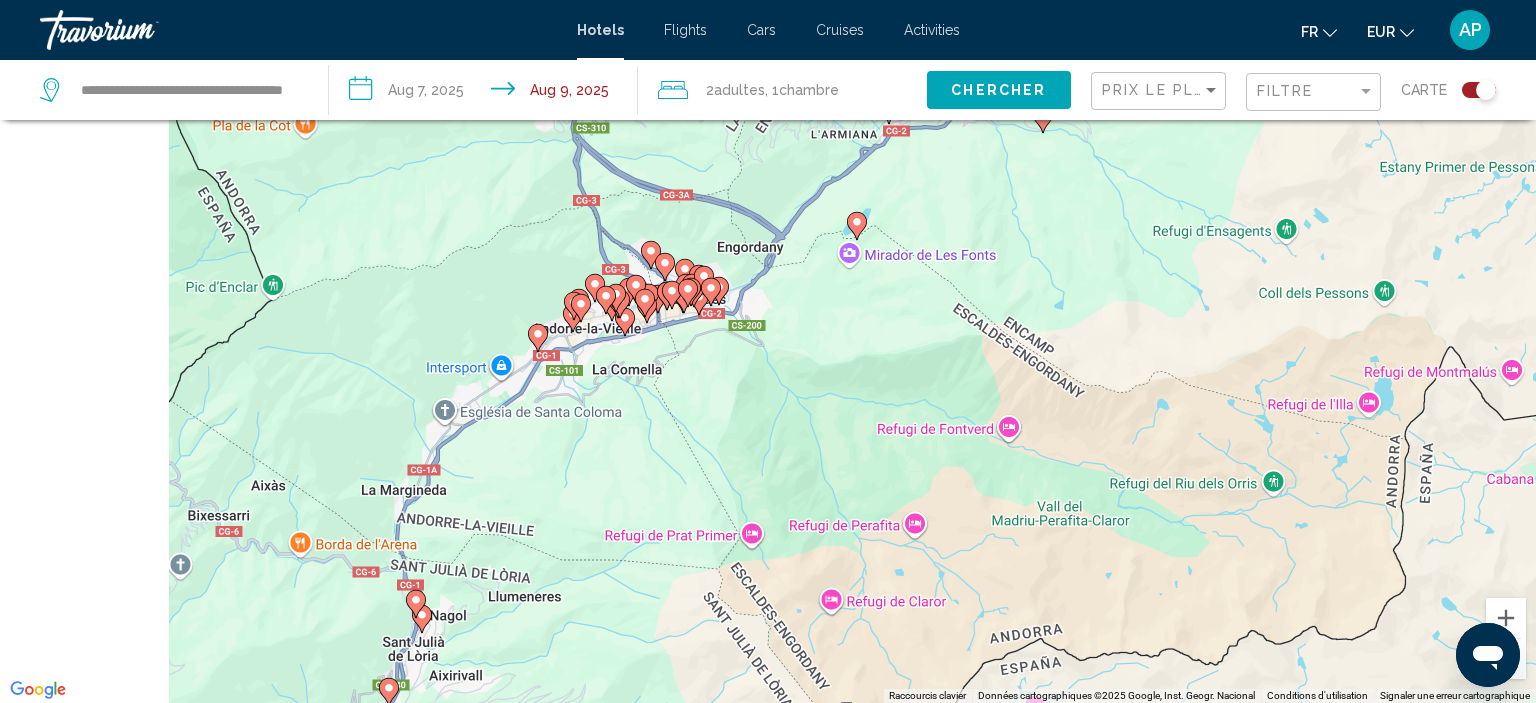 drag, startPoint x: 577, startPoint y: 476, endPoint x: 866, endPoint y: 304, distance: 336.31088 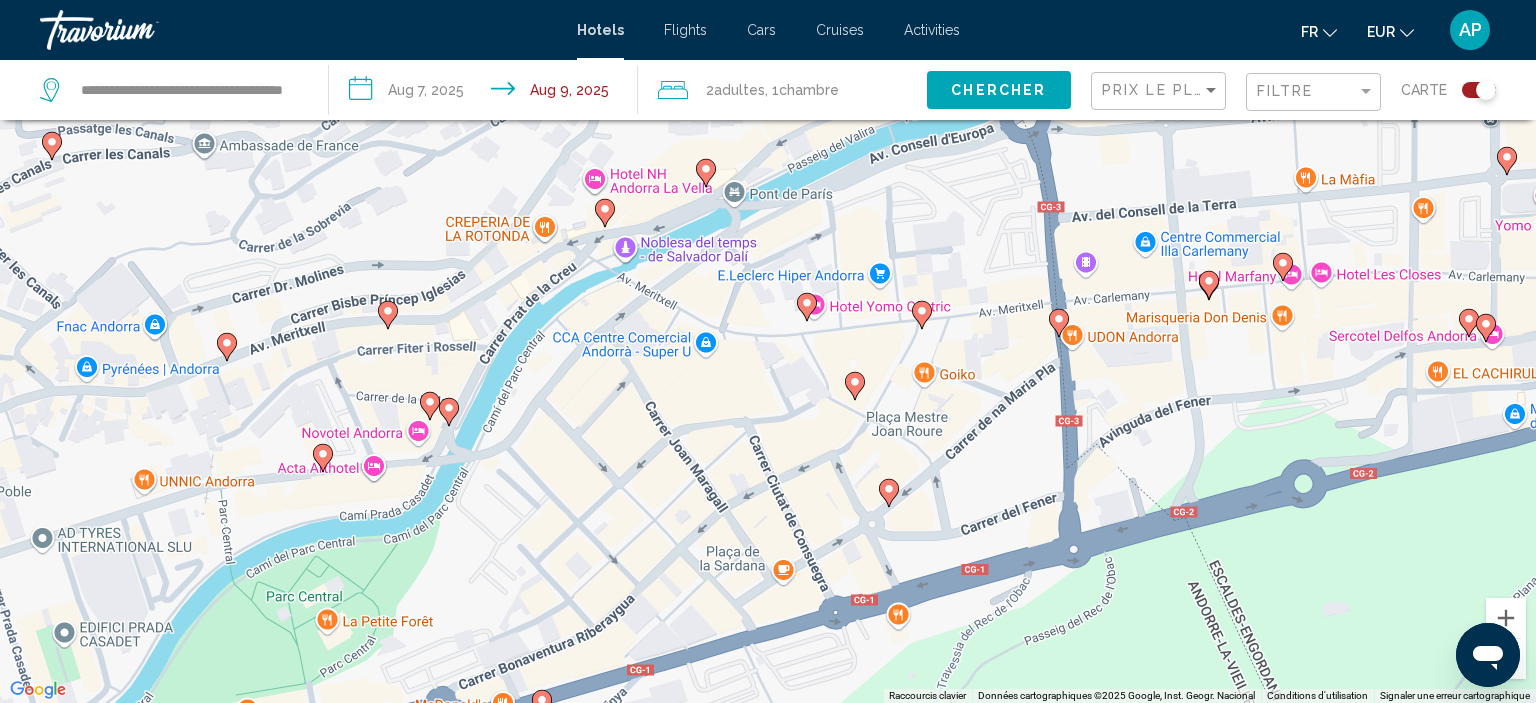 drag, startPoint x: 734, startPoint y: 266, endPoint x: 798, endPoint y: 502, distance: 244.52403 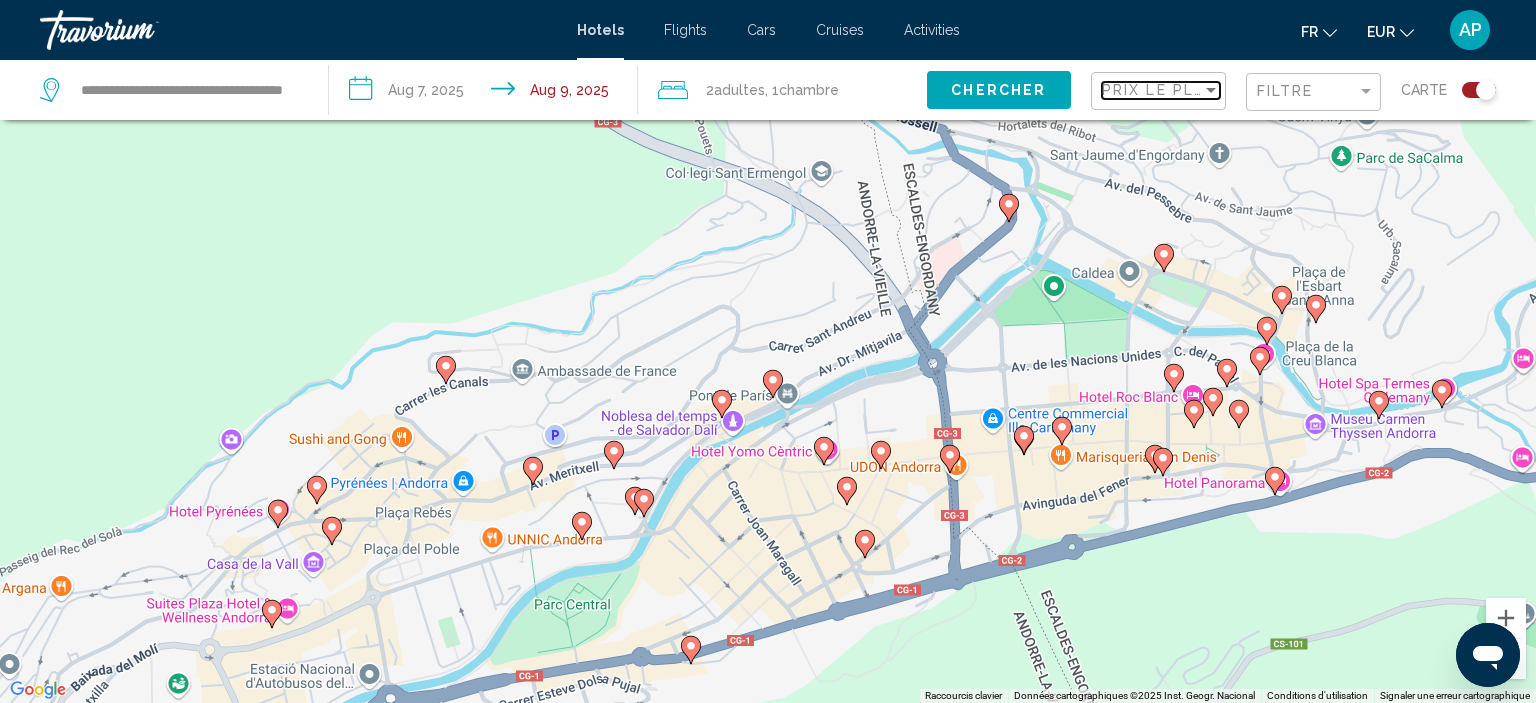 click on "Prix le plus bas" at bounding box center [1179, 90] 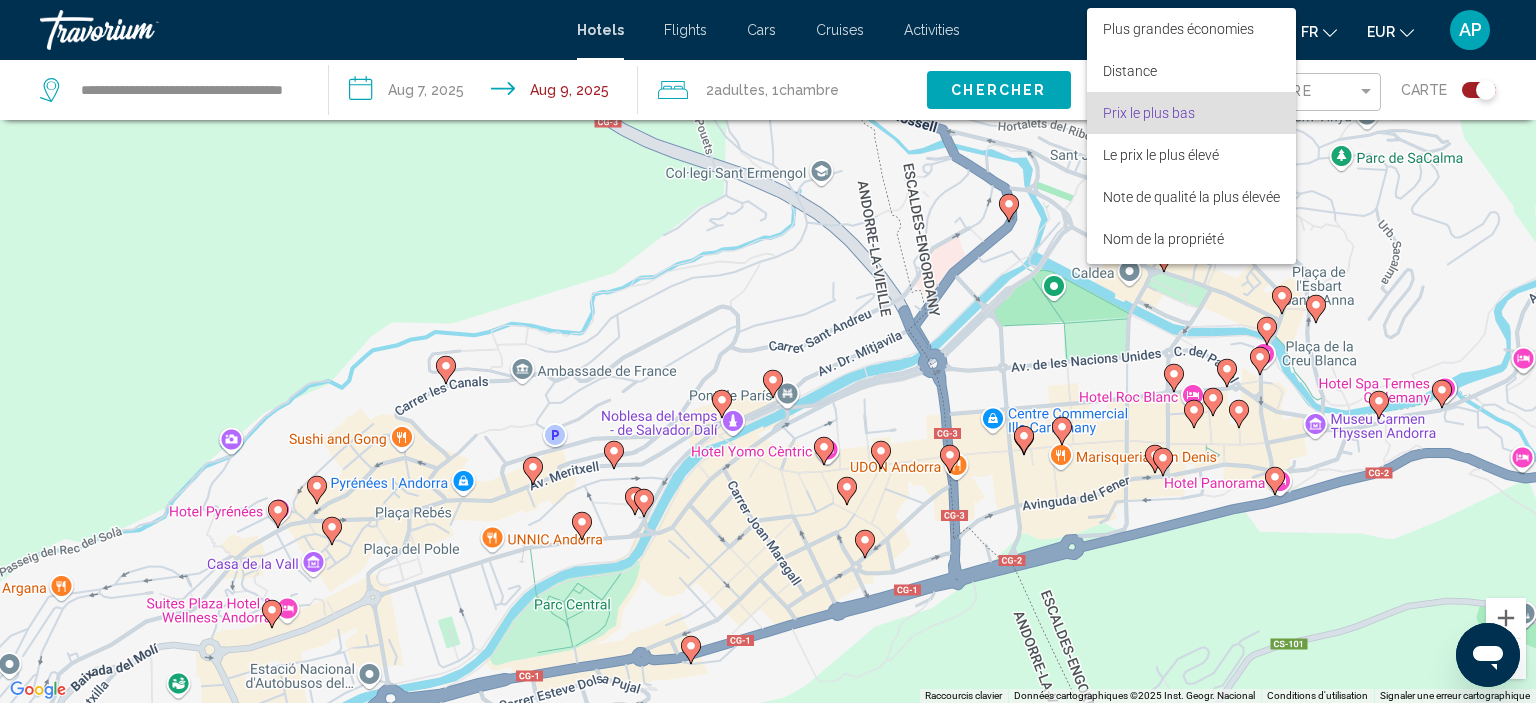 scroll, scrollTop: 22, scrollLeft: 0, axis: vertical 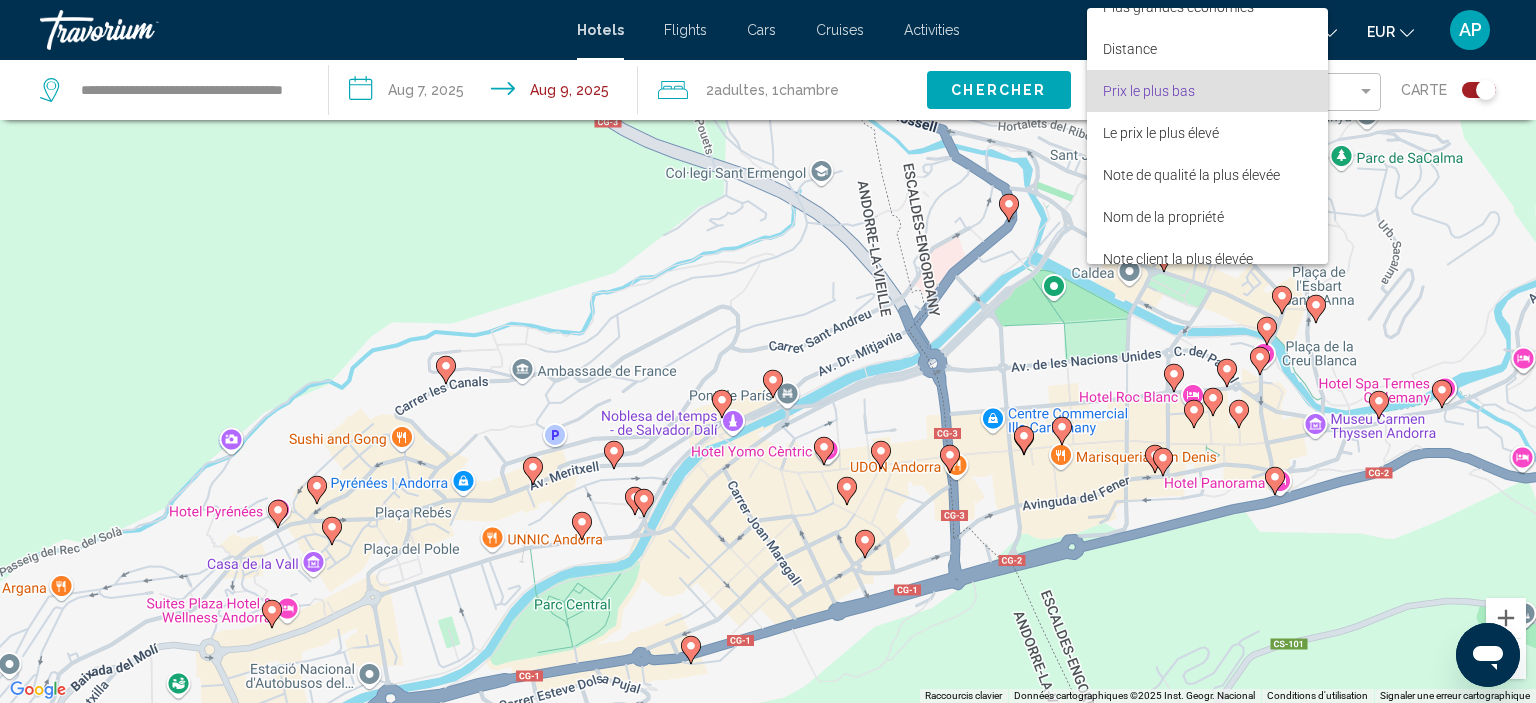 click at bounding box center (768, 351) 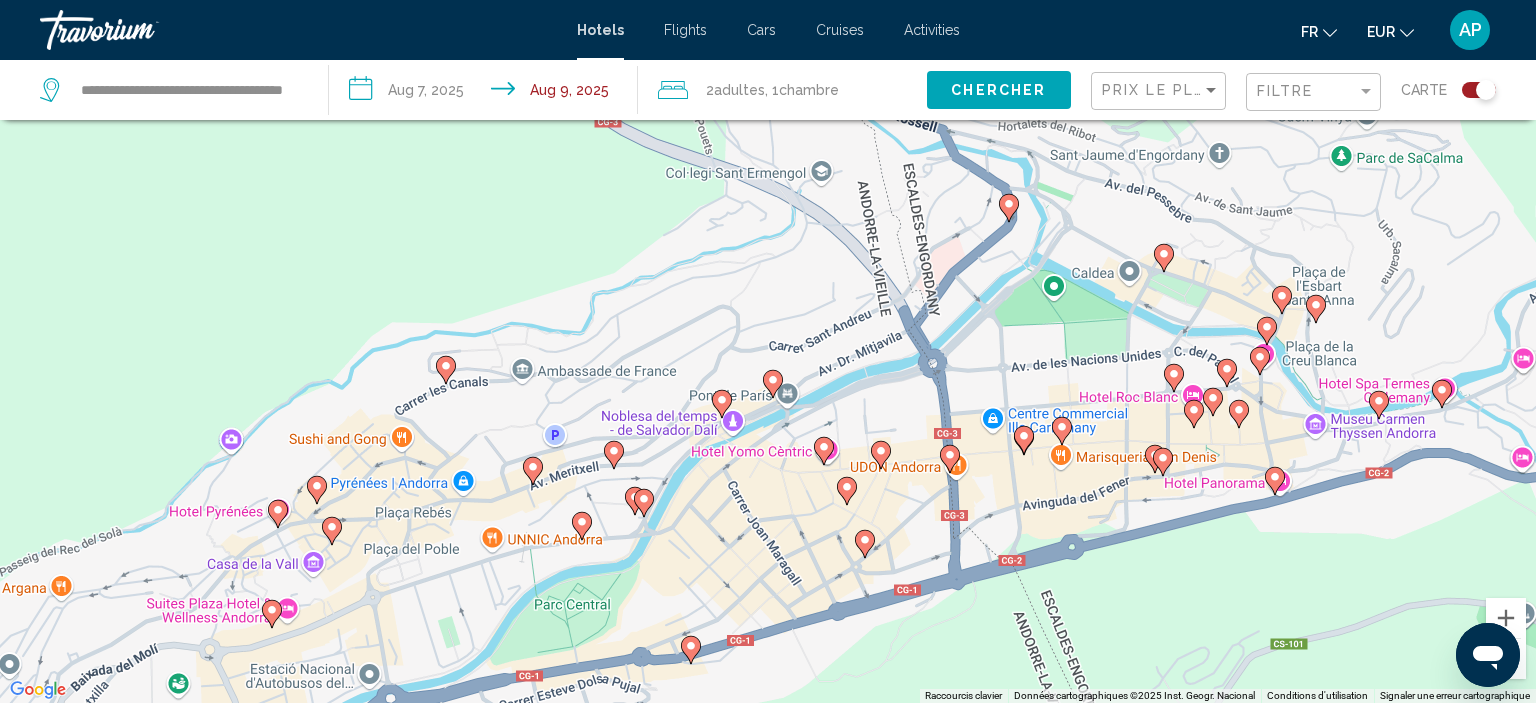 click 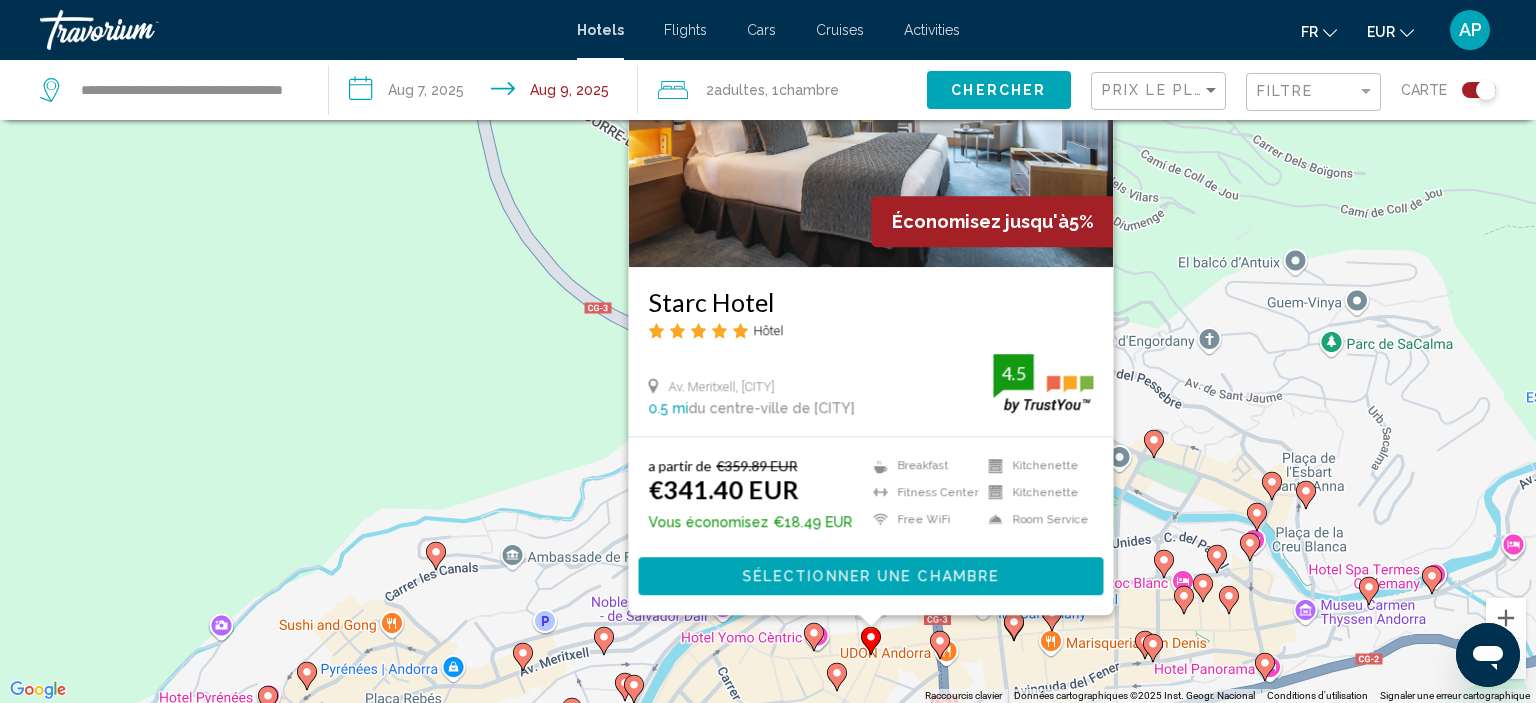 drag, startPoint x: 490, startPoint y: 423, endPoint x: 478, endPoint y: 278, distance: 145.4957 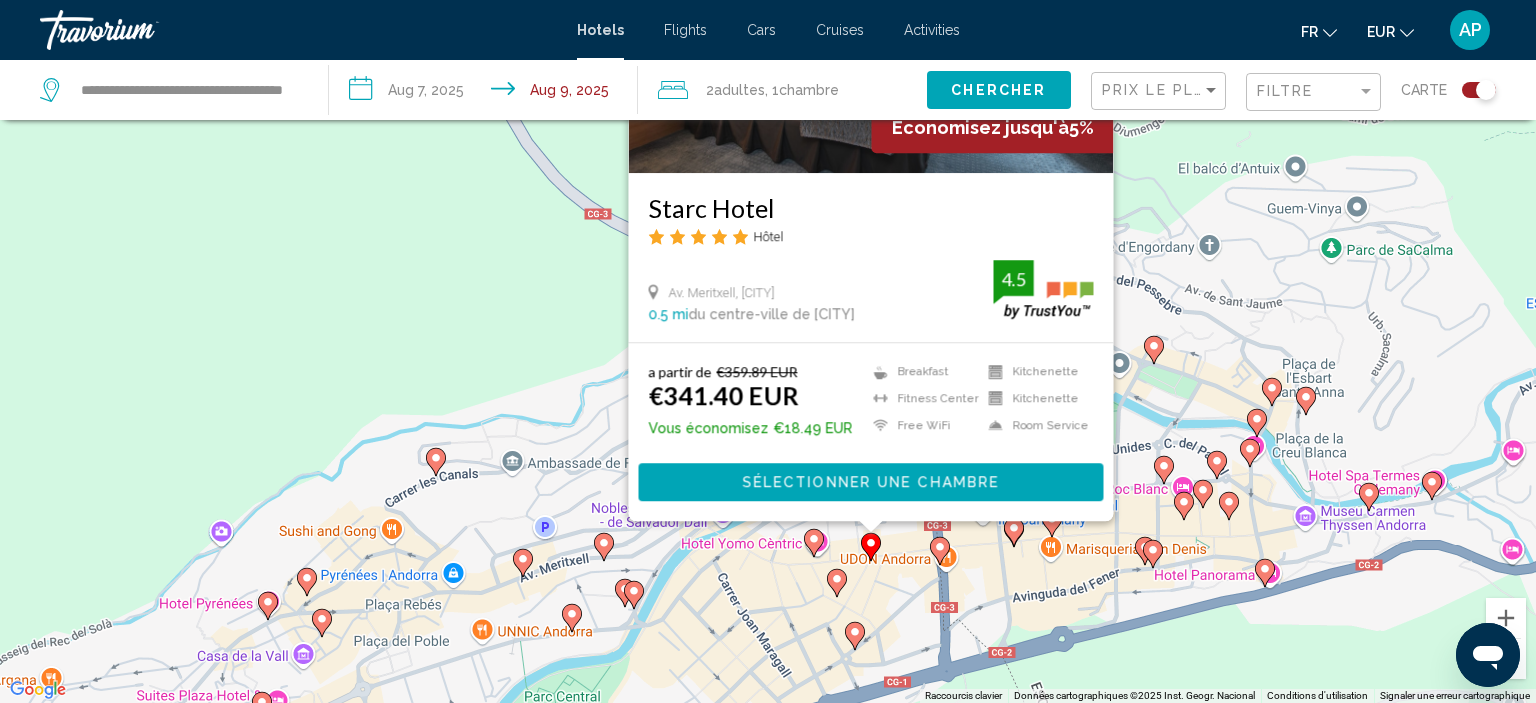 click at bounding box center (604, 547) 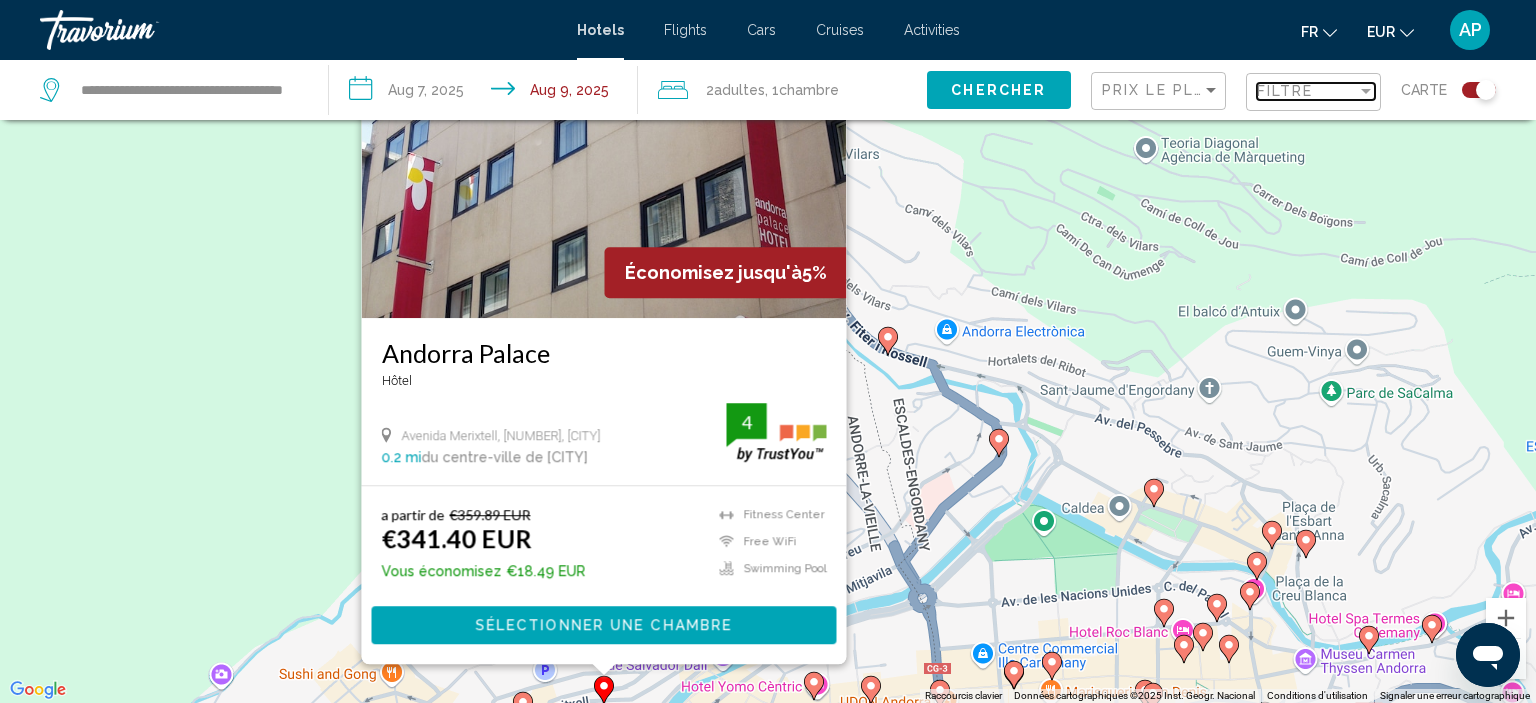 click on "Filtre" at bounding box center [1285, 91] 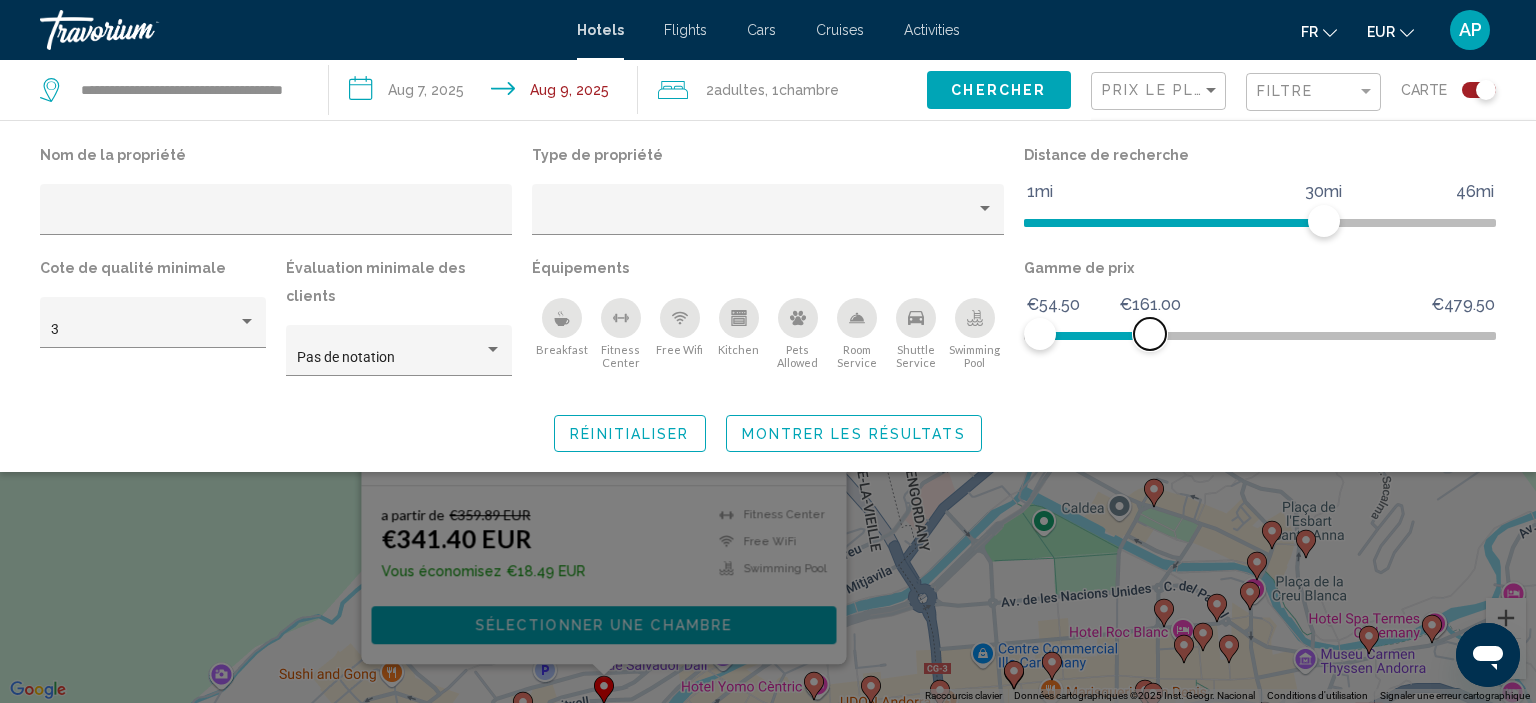 drag, startPoint x: 1478, startPoint y: 339, endPoint x: 1150, endPoint y: 346, distance: 328.07468 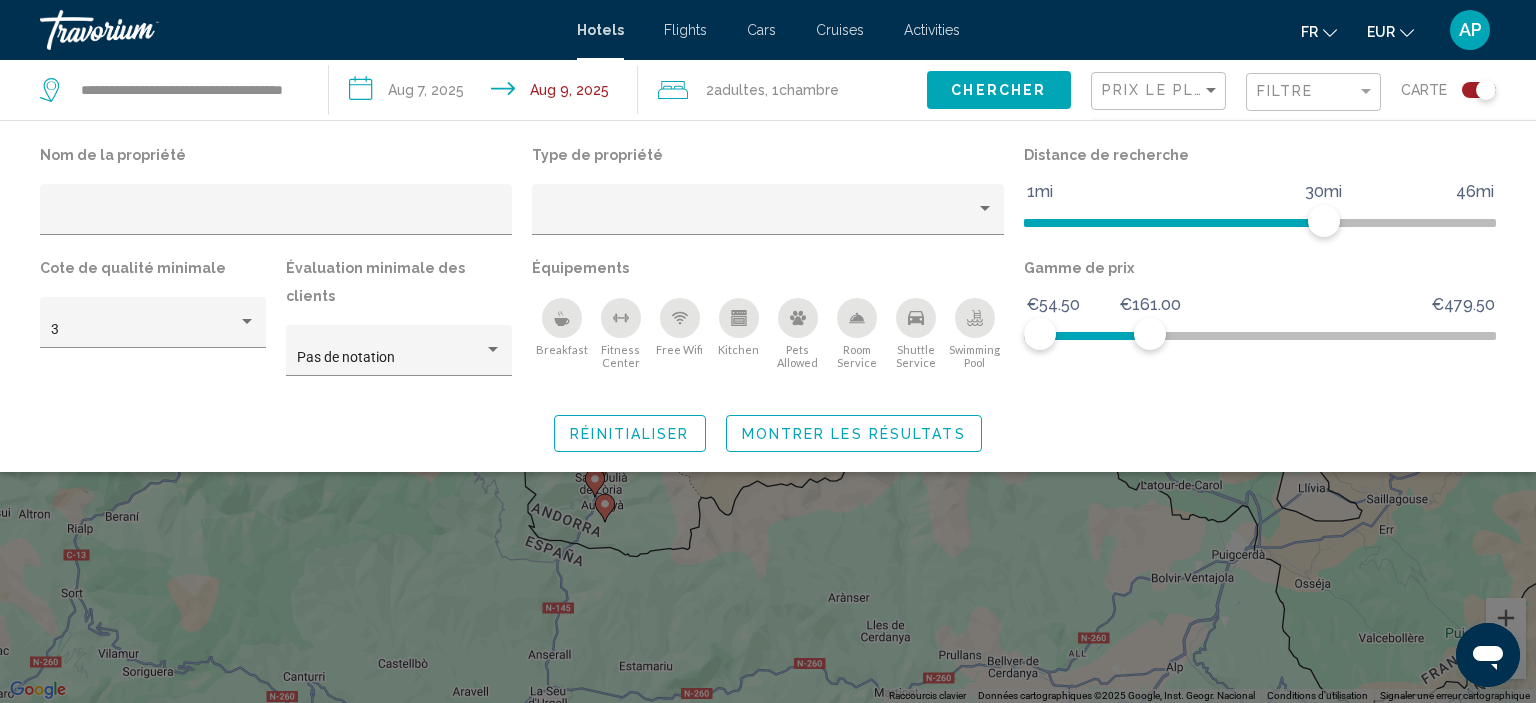 click 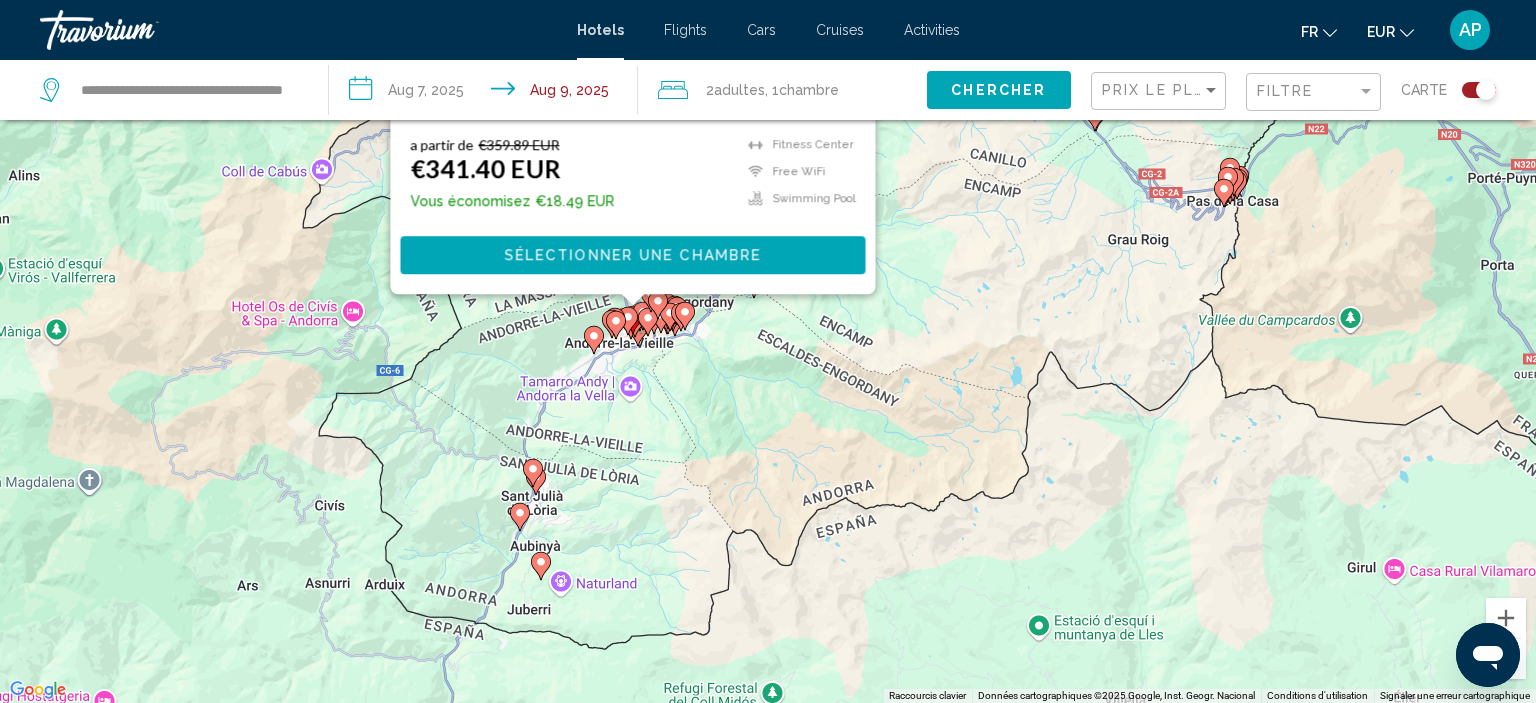 drag, startPoint x: 677, startPoint y: 443, endPoint x: 738, endPoint y: 597, distance: 165.64117 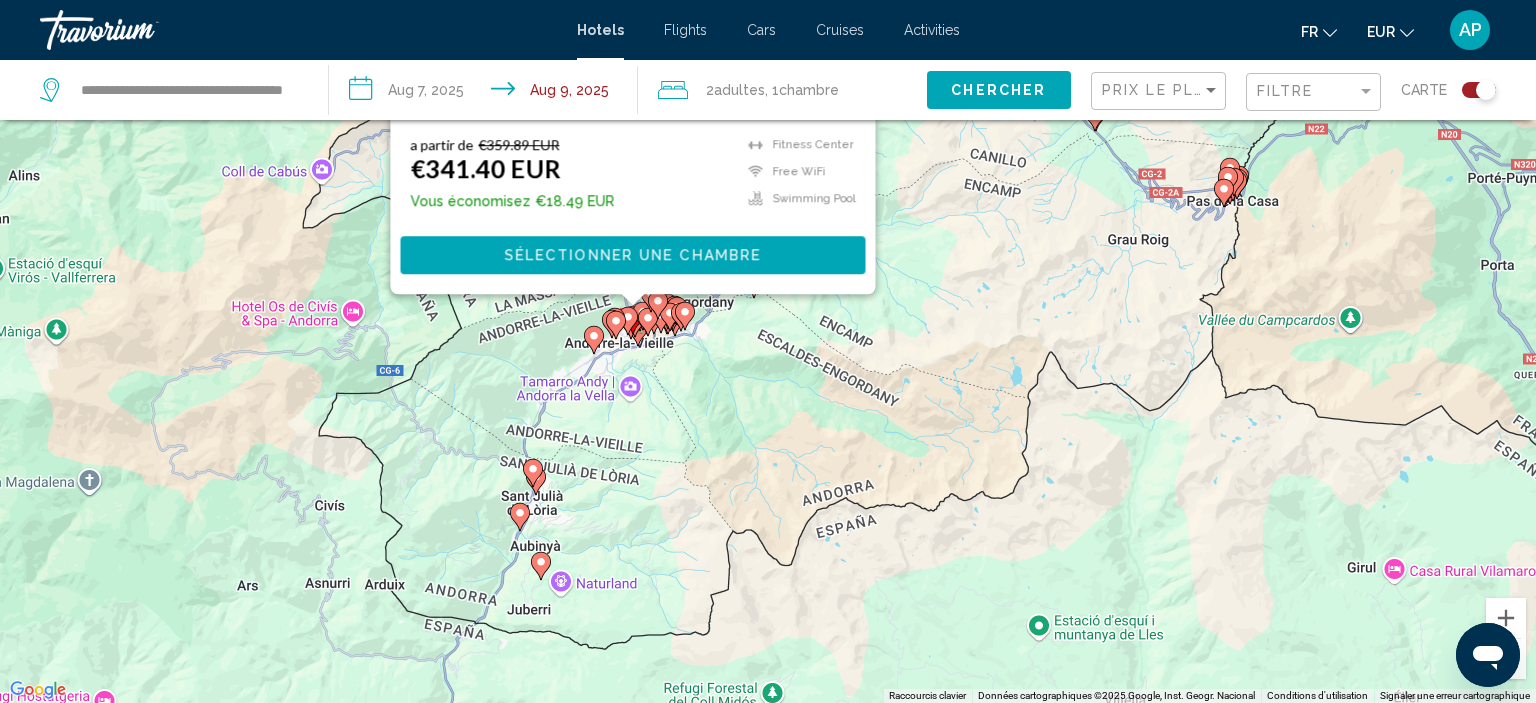 click on "Pour activer le glissement avec le clavier, appuyez sur Alt+Entrée. Une fois ce mode activé, utilisez les touches fléchées pour déplacer le repère. Pour valider le déplacement, appuyez sur Entrée. Pour annuler, appuyez sur Échap. Économisez jusqu'à  5%   Andorra Palace  Hôtel
Avenida Merixtell, [NUMBER], [CITY] [DISTANCE] mi  du centre-ville de [CITY] de l'hôtel 4 a partir de €[PRICE] EUR €[PRICE] EUR  Vous économisez  €[PRICE] EUR
Fitness Center
Free WiFi
Swimming Pool  4 Sélectionner une chambre" at bounding box center [768, 351] 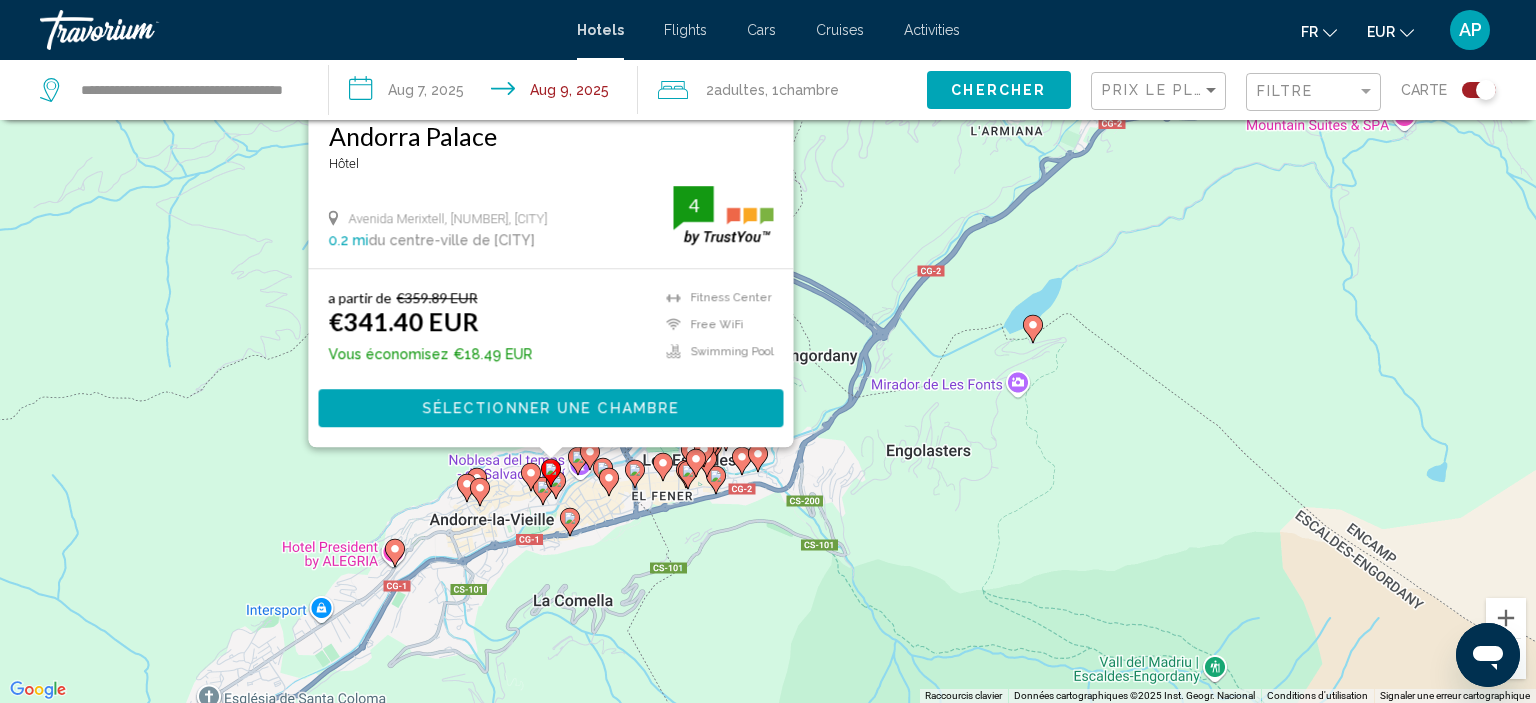 click on "Pour activer le glissement avec le clavier, appuyez sur Alt+Entrée. Une fois ce mode activé, utilisez les touches fléchées pour déplacer le repère. Pour valider le déplacement, appuyez sur Entrée. Pour annuler, appuyez sur Échap. Économisez jusqu'à  5%   Andorra Palace  Hôtel
Avenida Merixtell, [NUMBER], [CITY] [DISTANCE] mi  du centre-ville de [CITY] de l'hôtel 4 a partir de €[PRICE] EUR €[PRICE] EUR  Vous économisez  €[PRICE] EUR
Fitness Center
Free WiFi
Swimming Pool  4 Sélectionner une chambre" at bounding box center (768, 351) 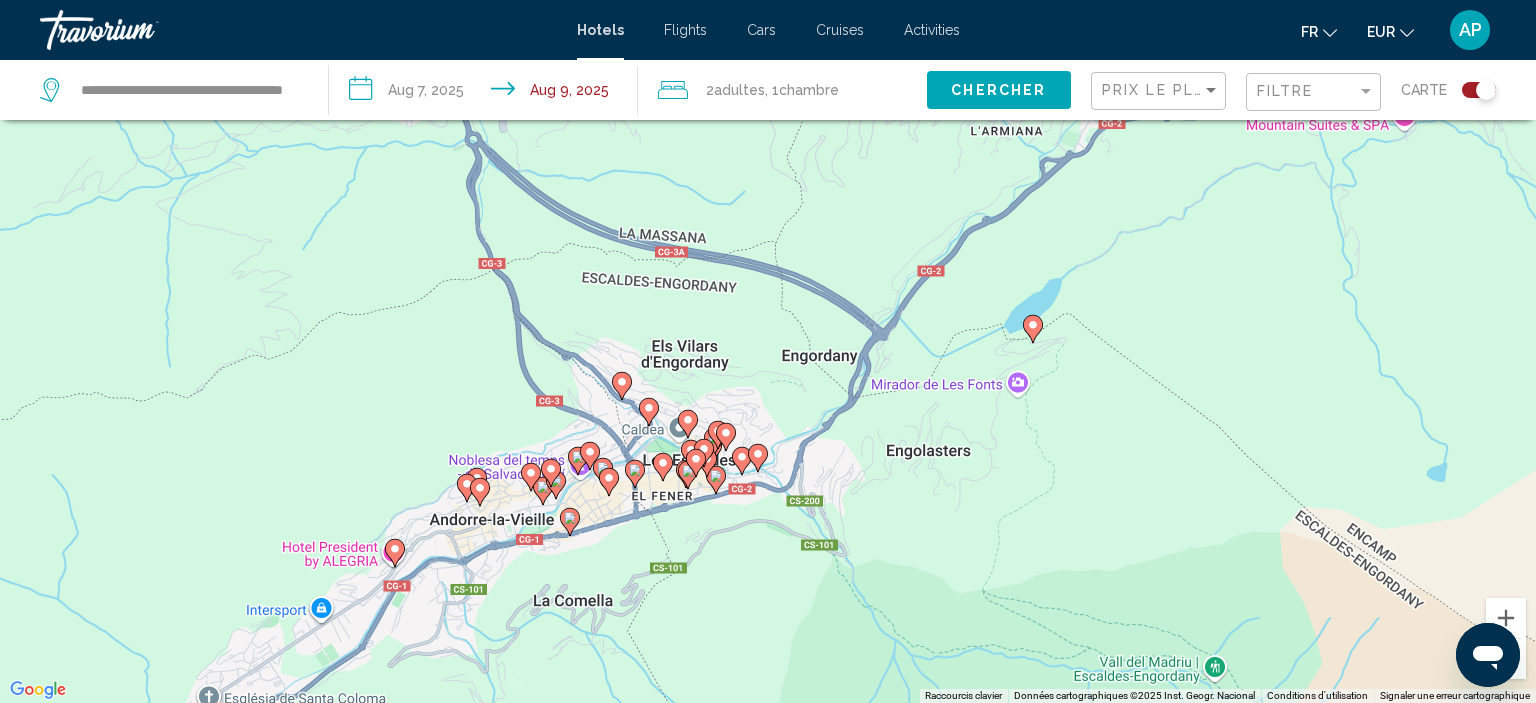 click 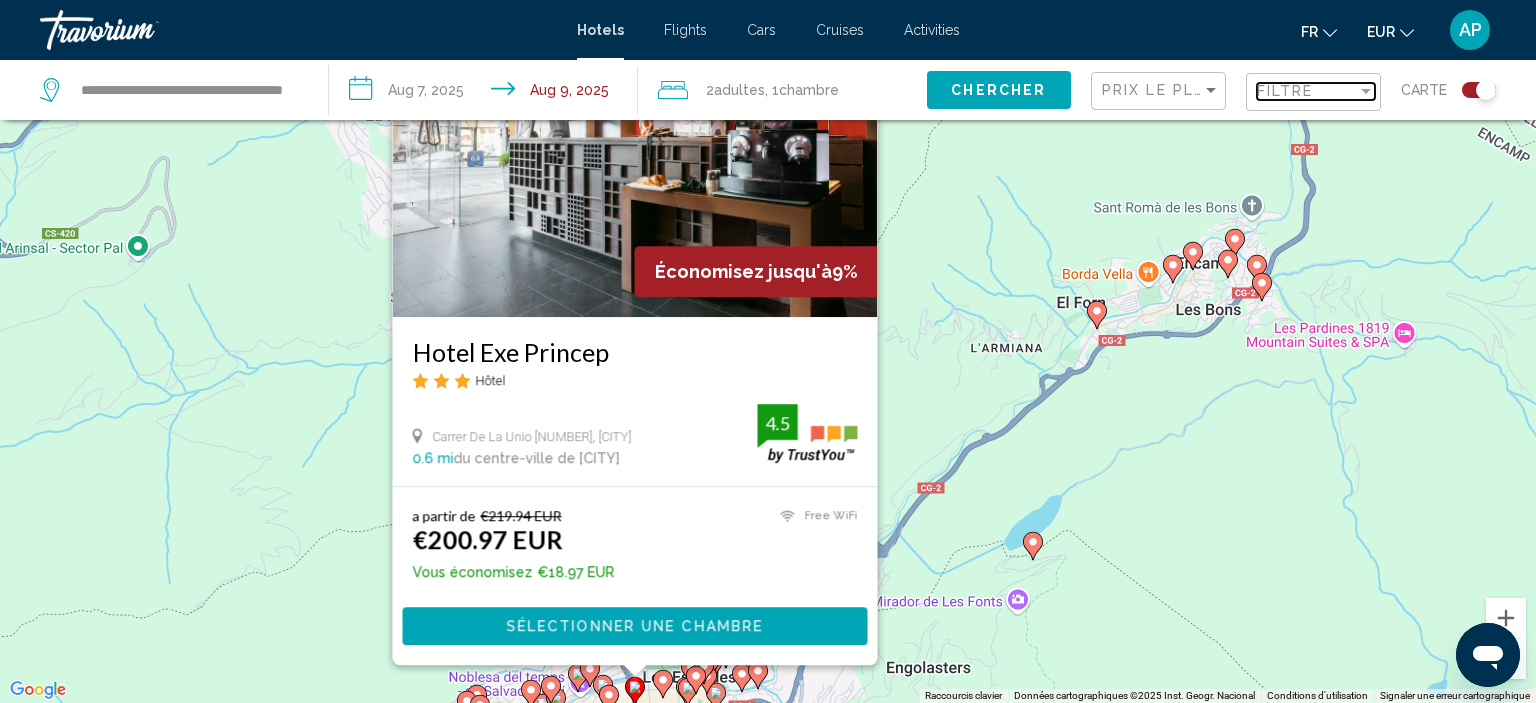 click on "Filtre" at bounding box center [1307, 91] 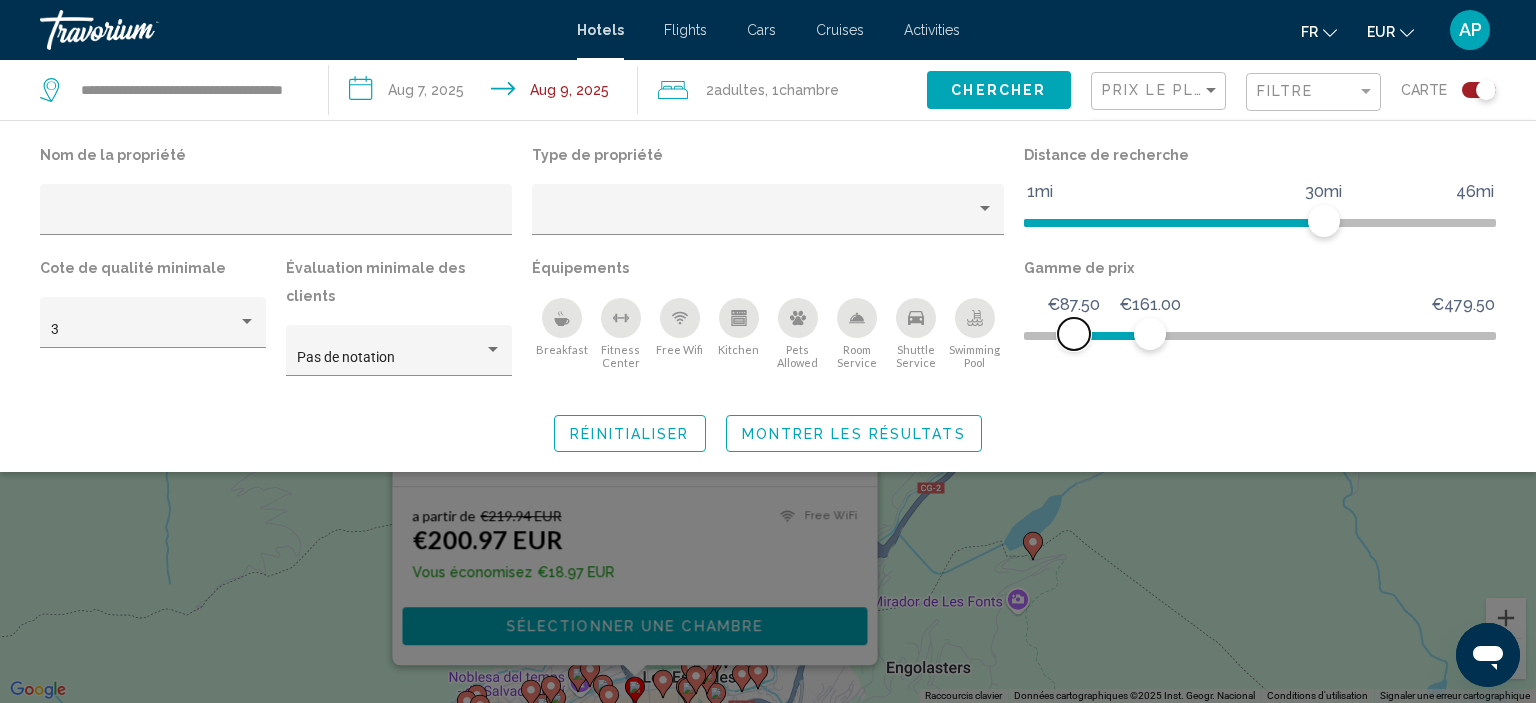 drag, startPoint x: 1042, startPoint y: 340, endPoint x: 1074, endPoint y: 340, distance: 32 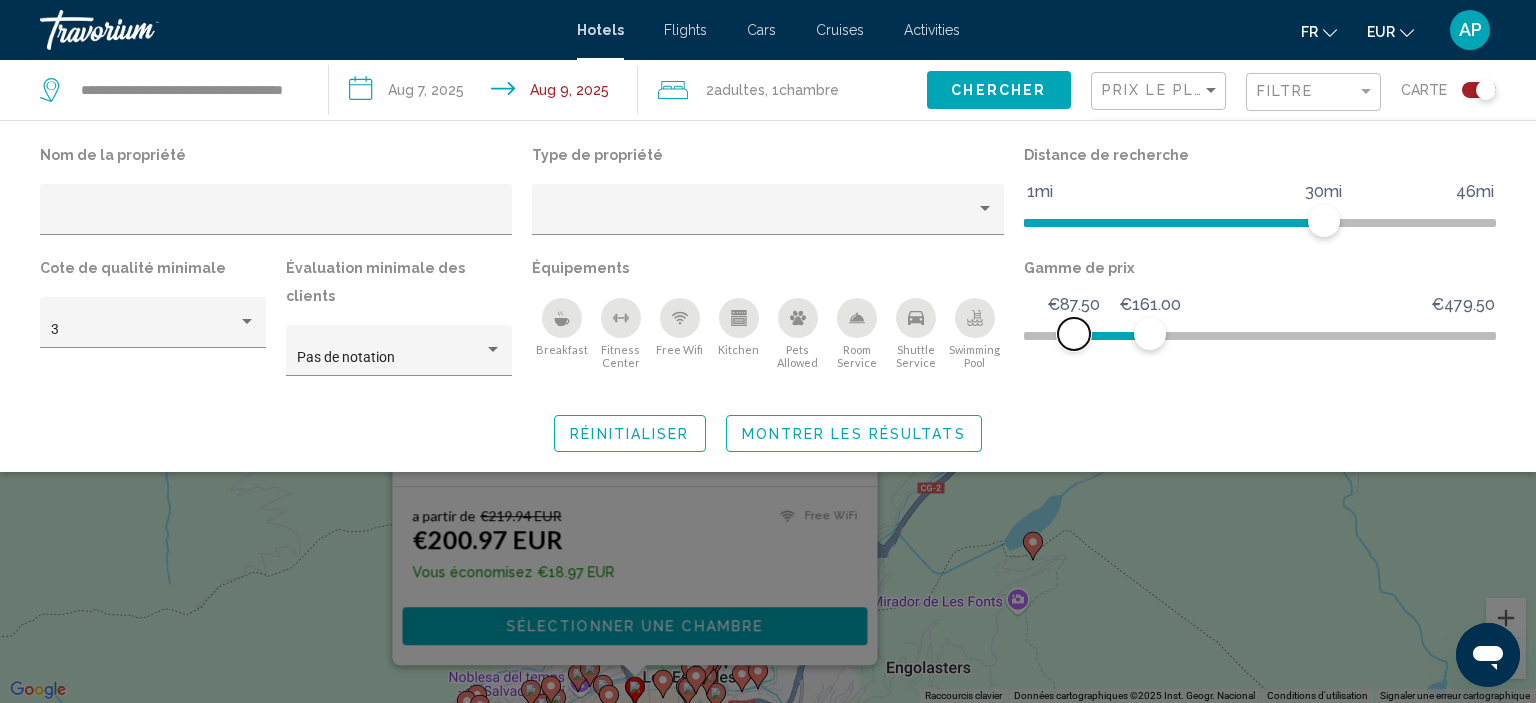 click 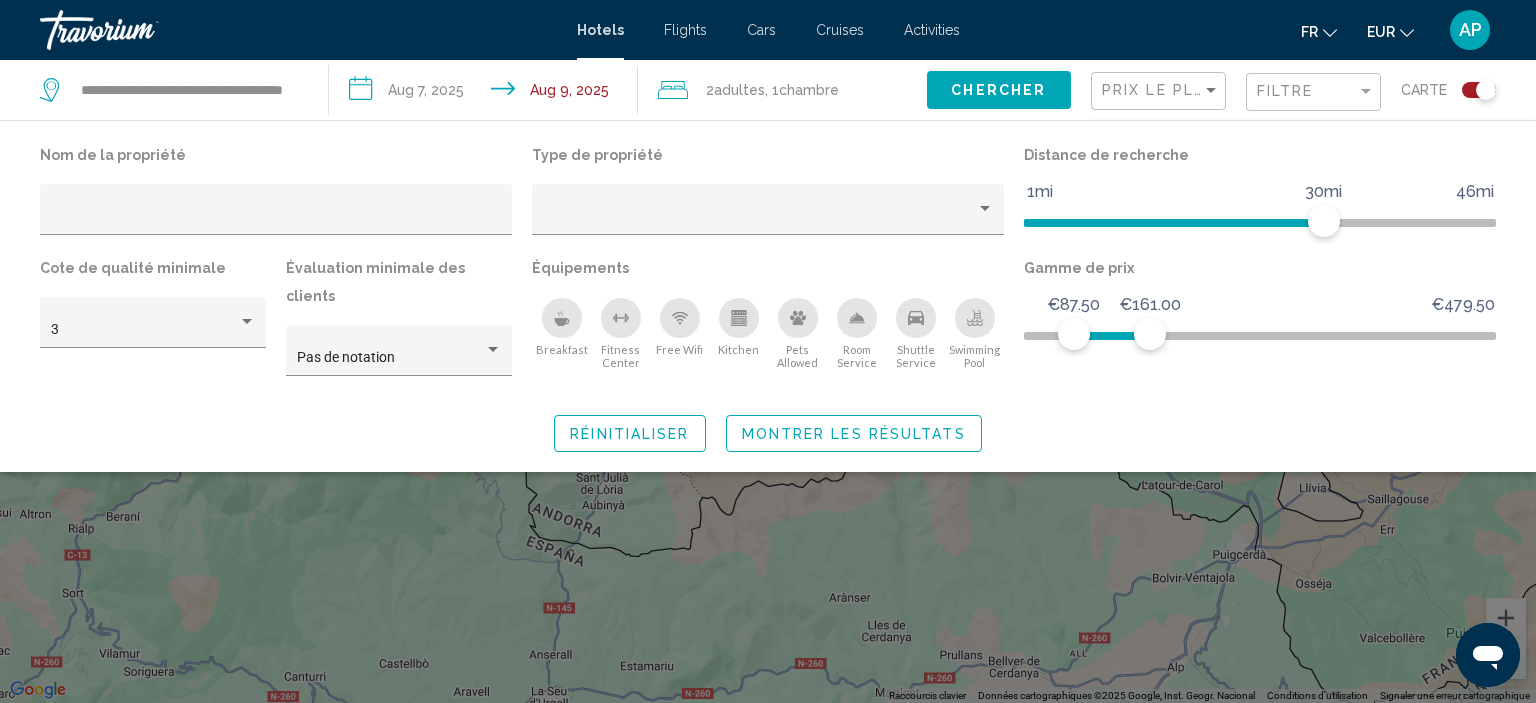 click on "Montrer les résultats" 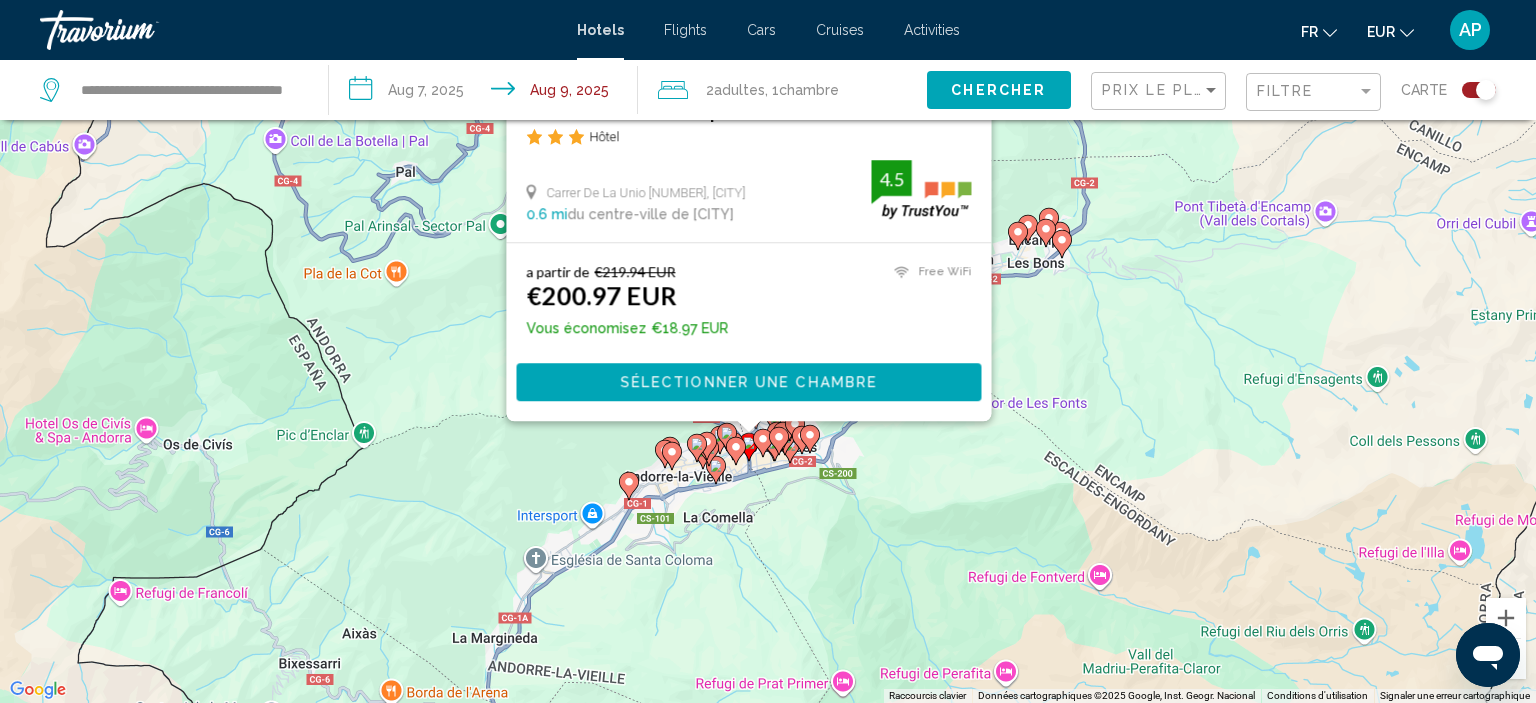drag, startPoint x: 726, startPoint y: 366, endPoint x: 720, endPoint y: 540, distance: 174.10342 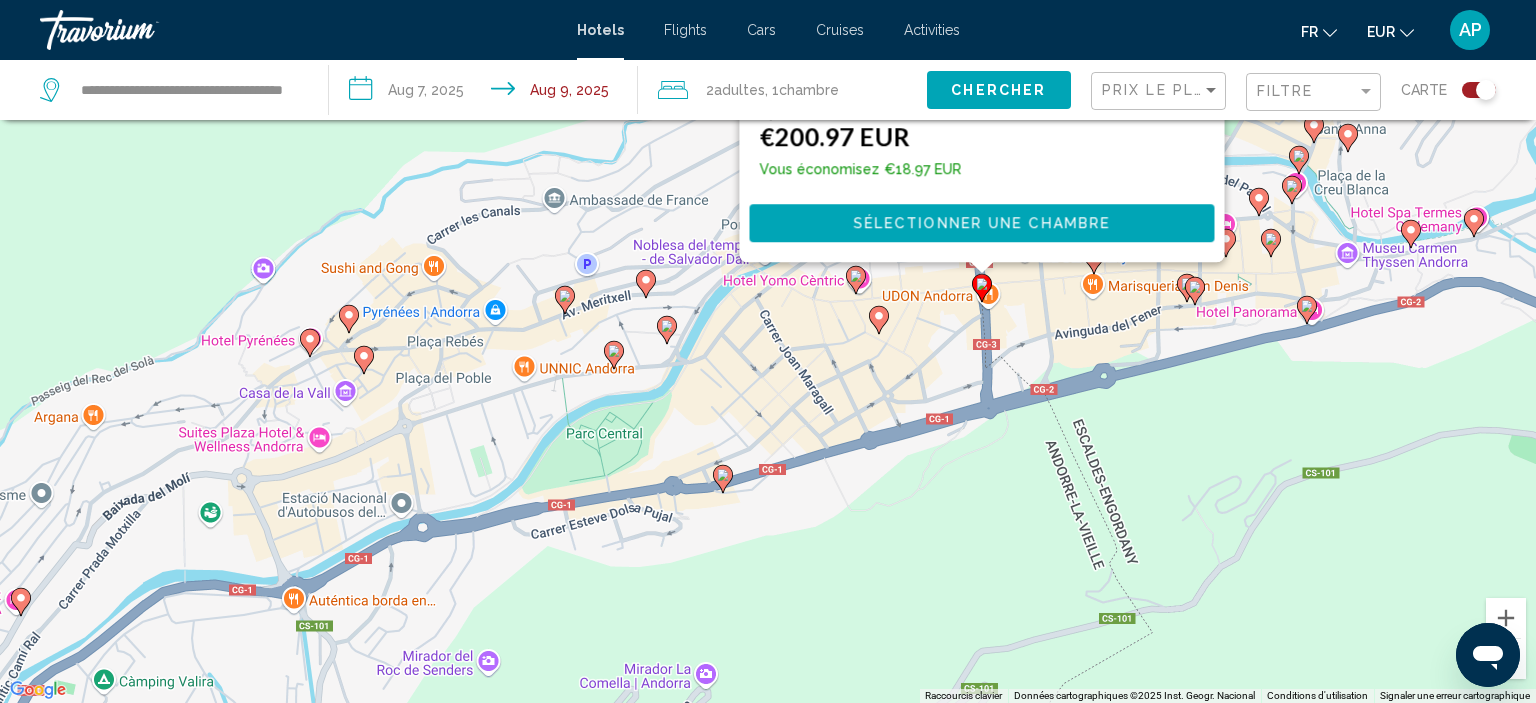 drag, startPoint x: 864, startPoint y: 418, endPoint x: 876, endPoint y: 629, distance: 211.34096 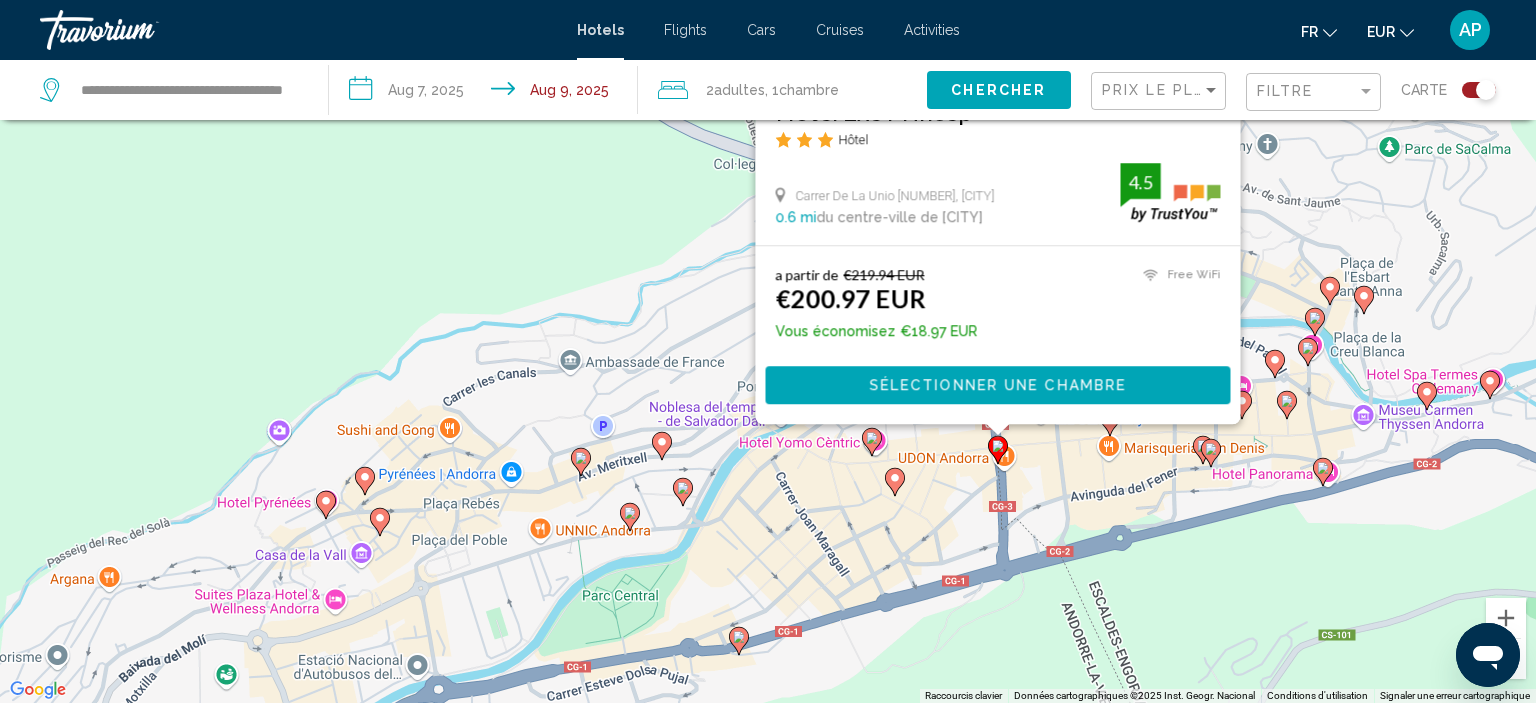 click 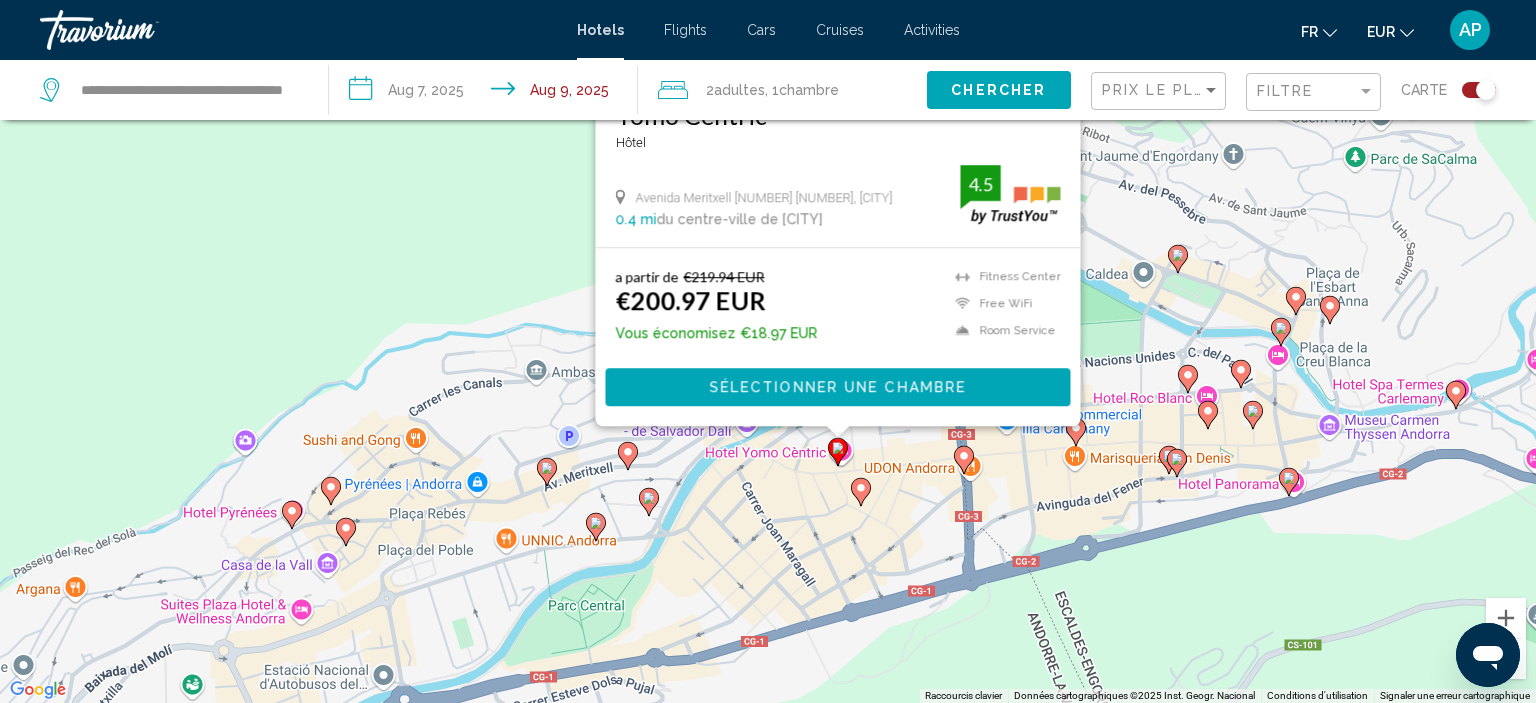 drag, startPoint x: 442, startPoint y: 440, endPoint x: 407, endPoint y: 199, distance: 243.52823 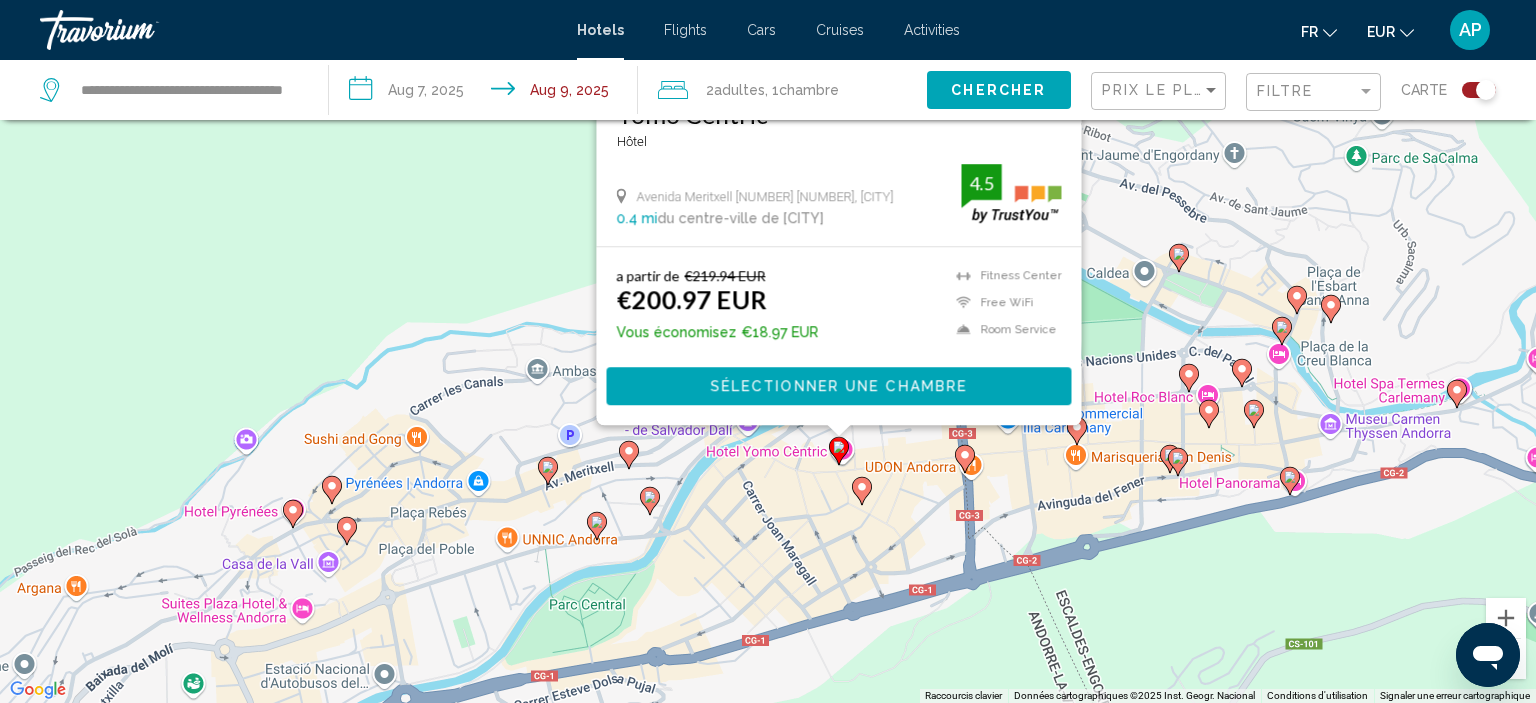 click 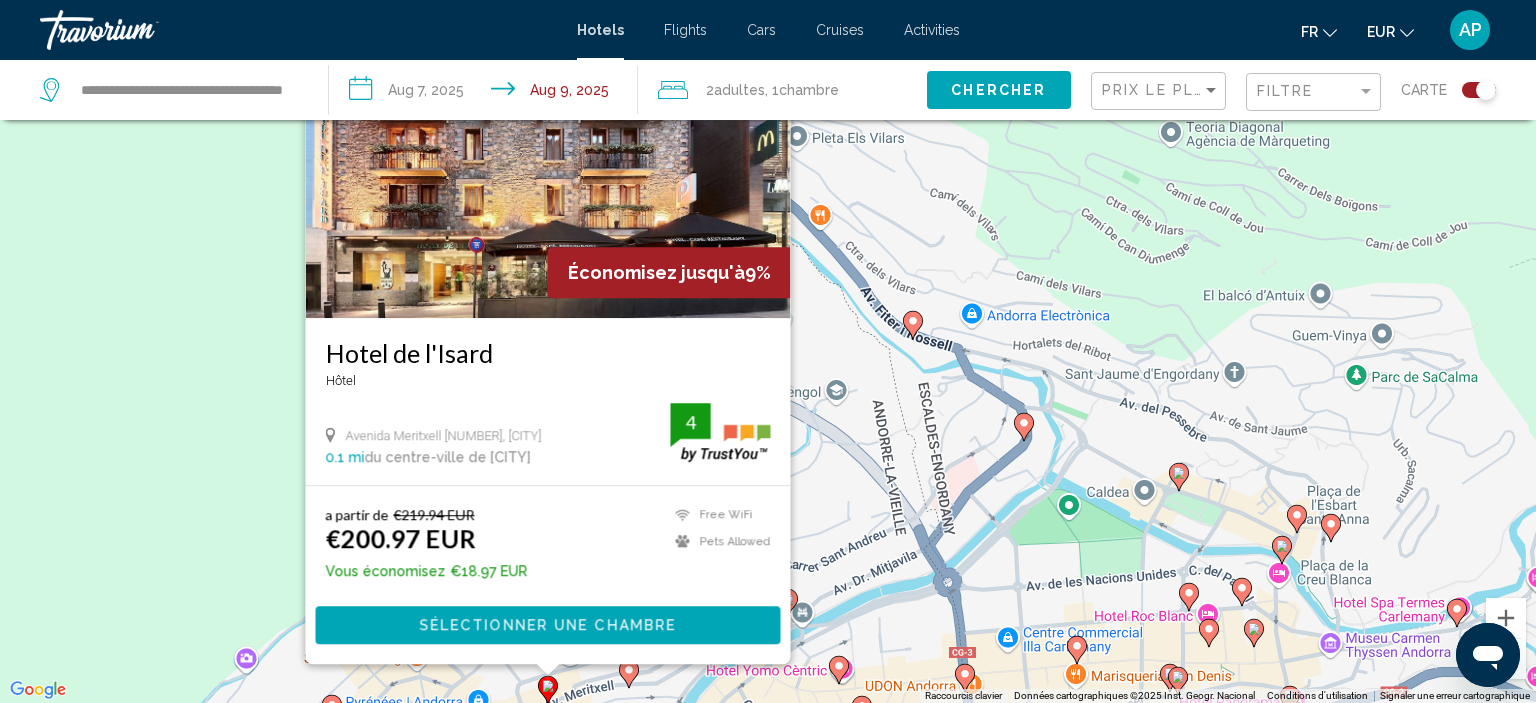 click 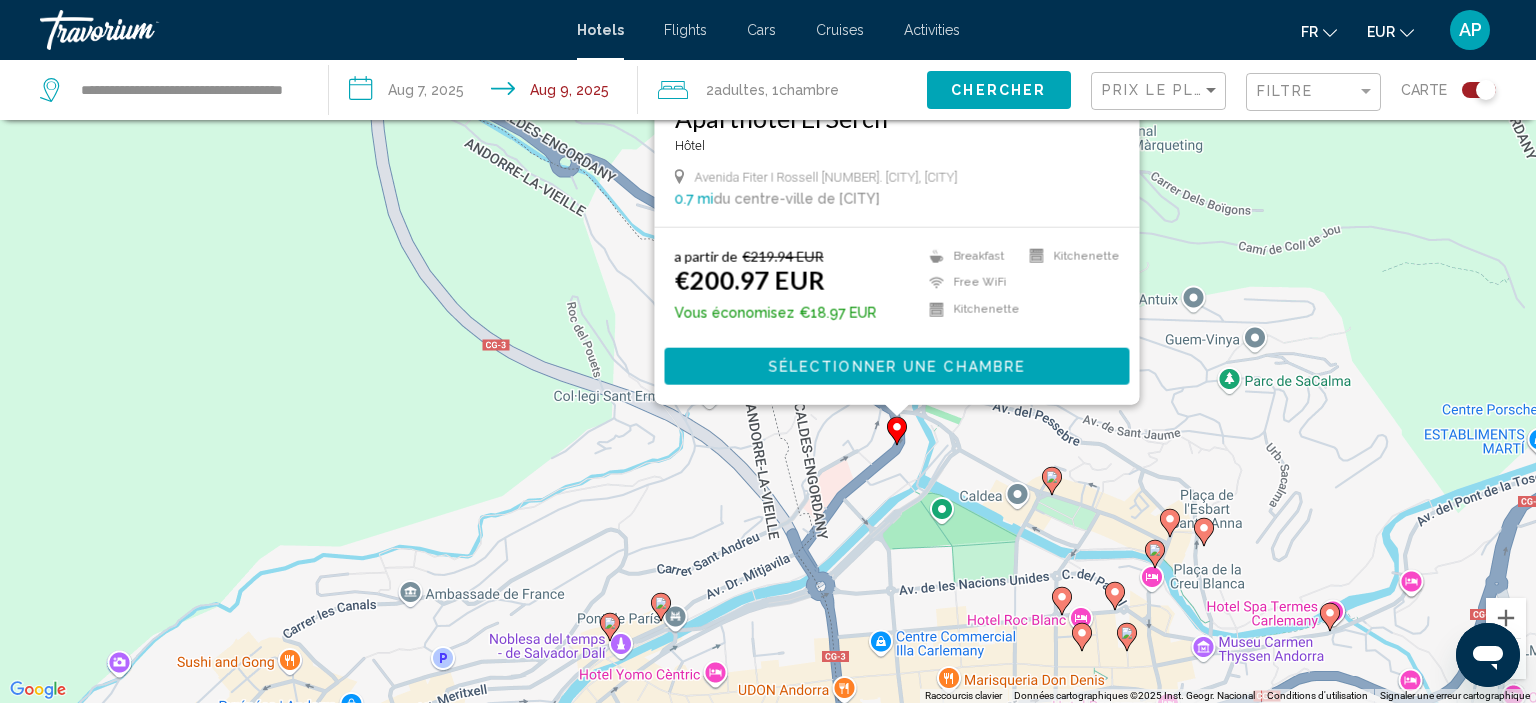 drag, startPoint x: 1334, startPoint y: 468, endPoint x: 1205, endPoint y: 220, distance: 279.54428 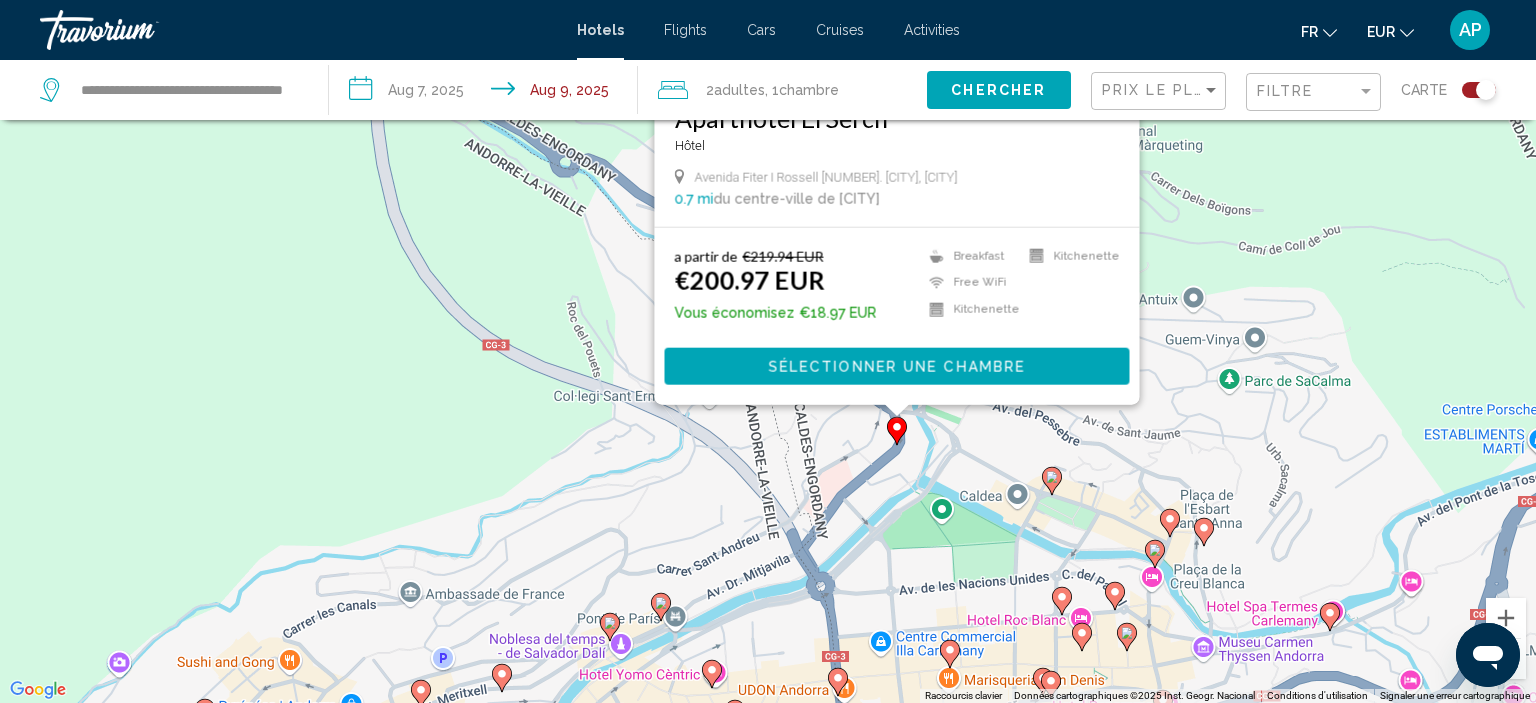 click 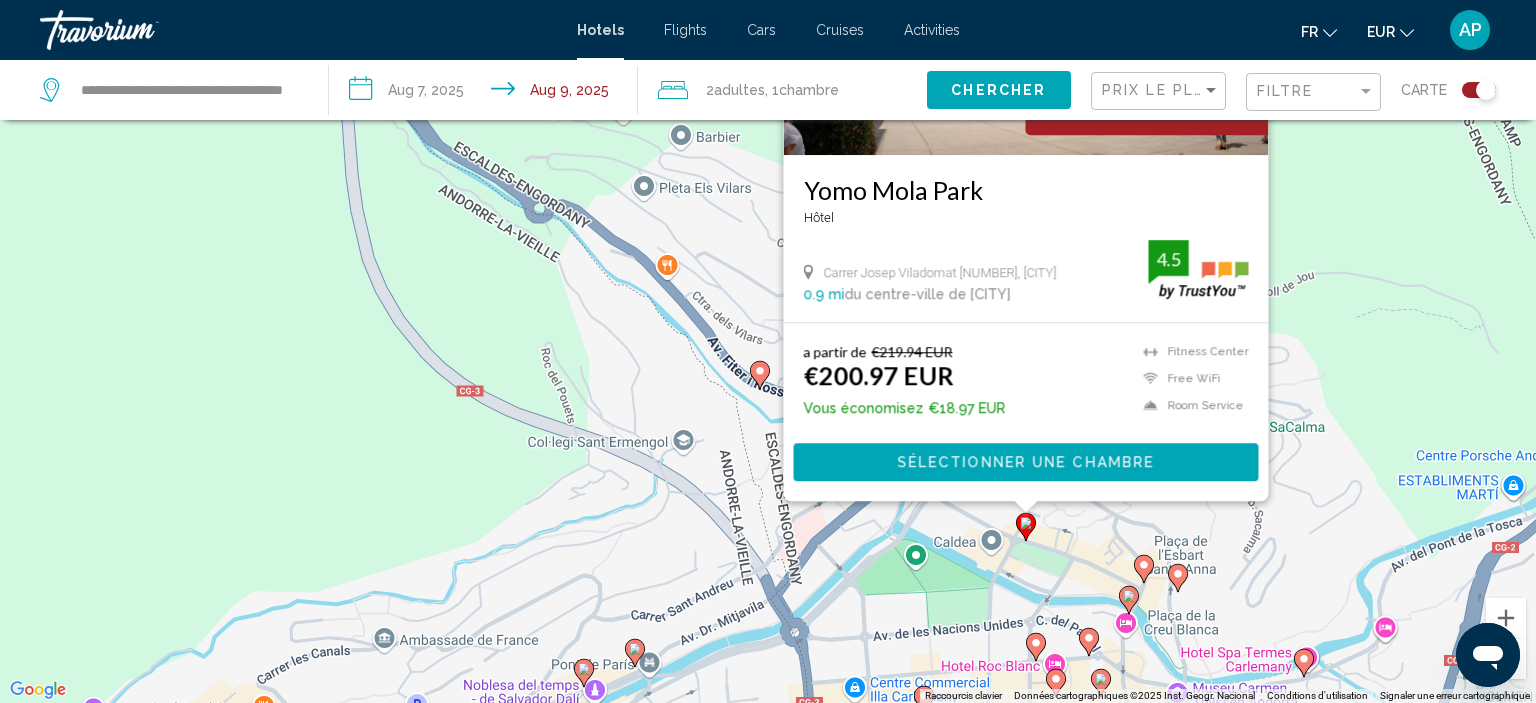scroll, scrollTop: 0, scrollLeft: 0, axis: both 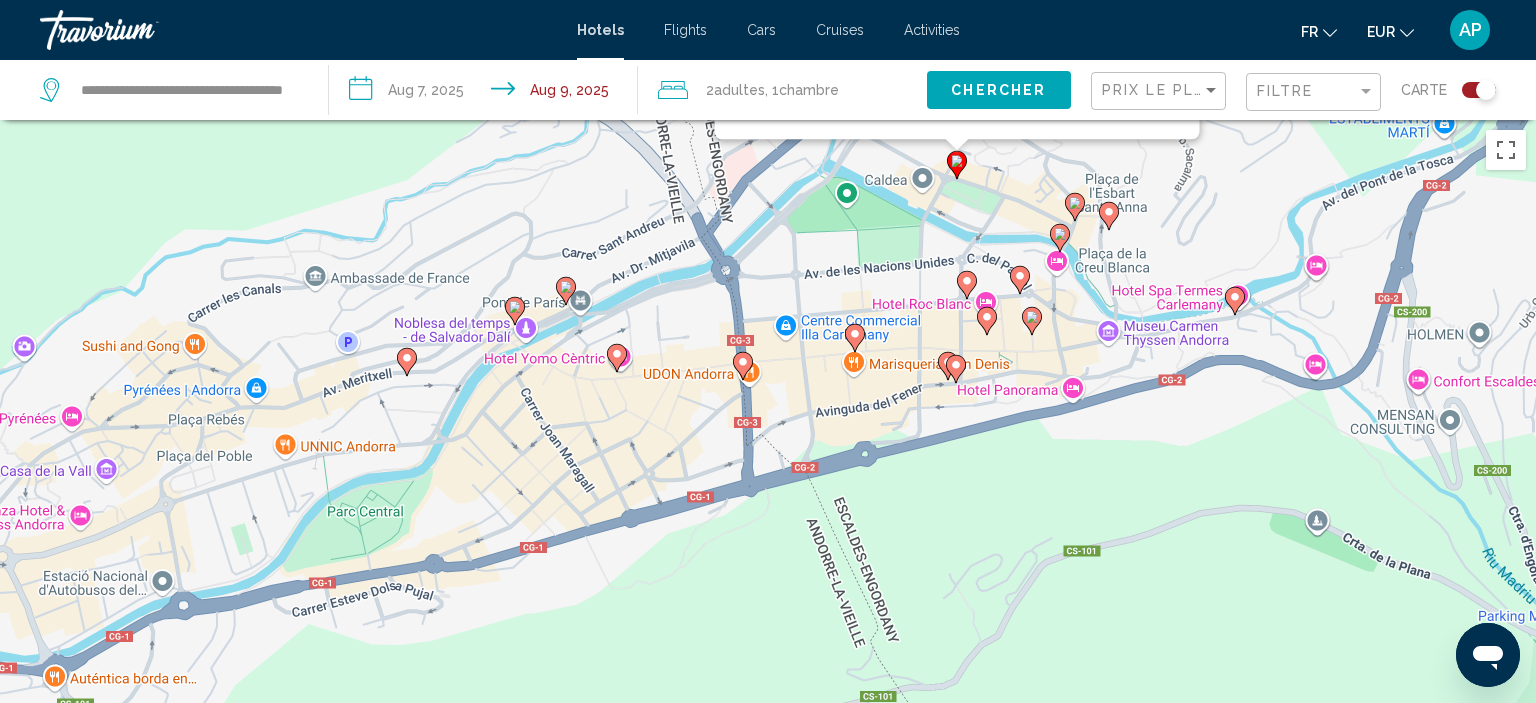 drag, startPoint x: 498, startPoint y: 491, endPoint x: 401, endPoint y: -37, distance: 536.8361 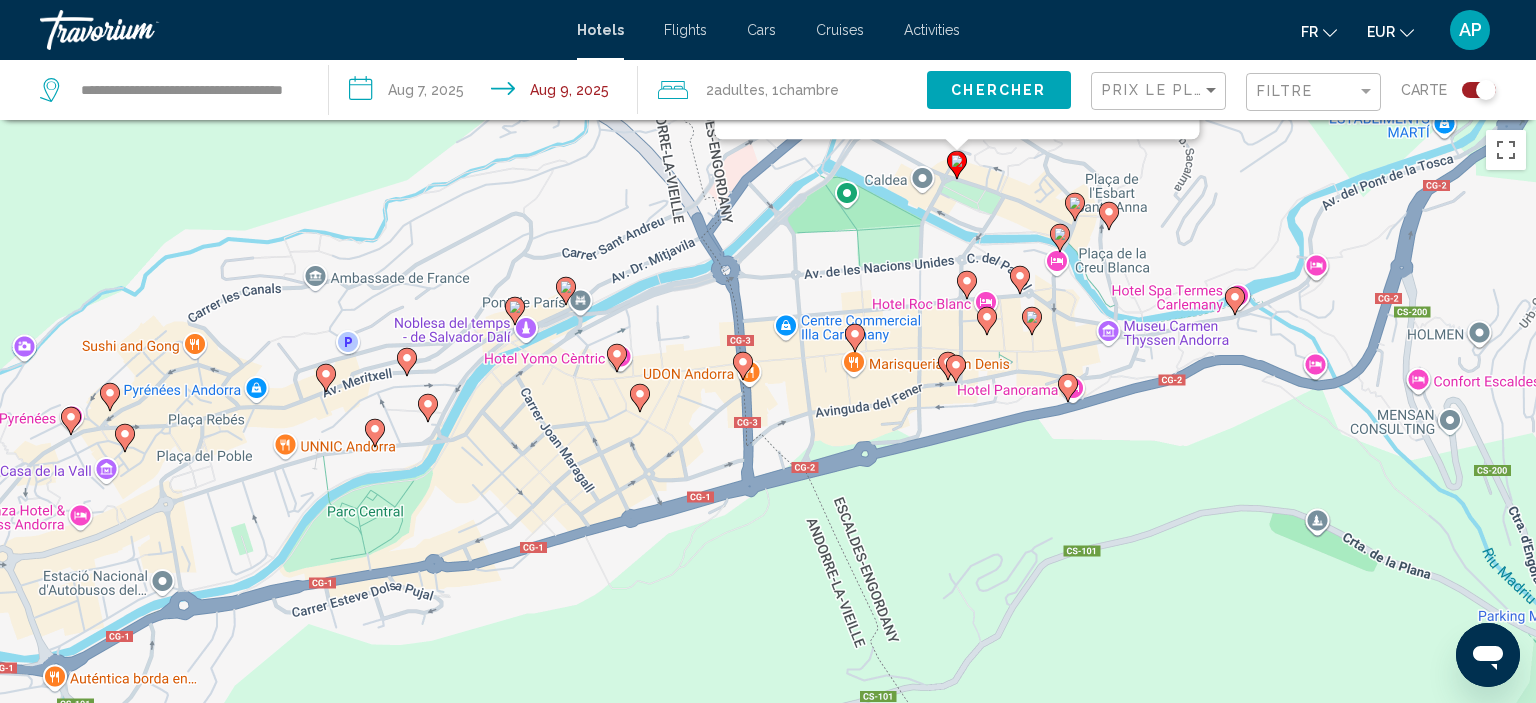 click 